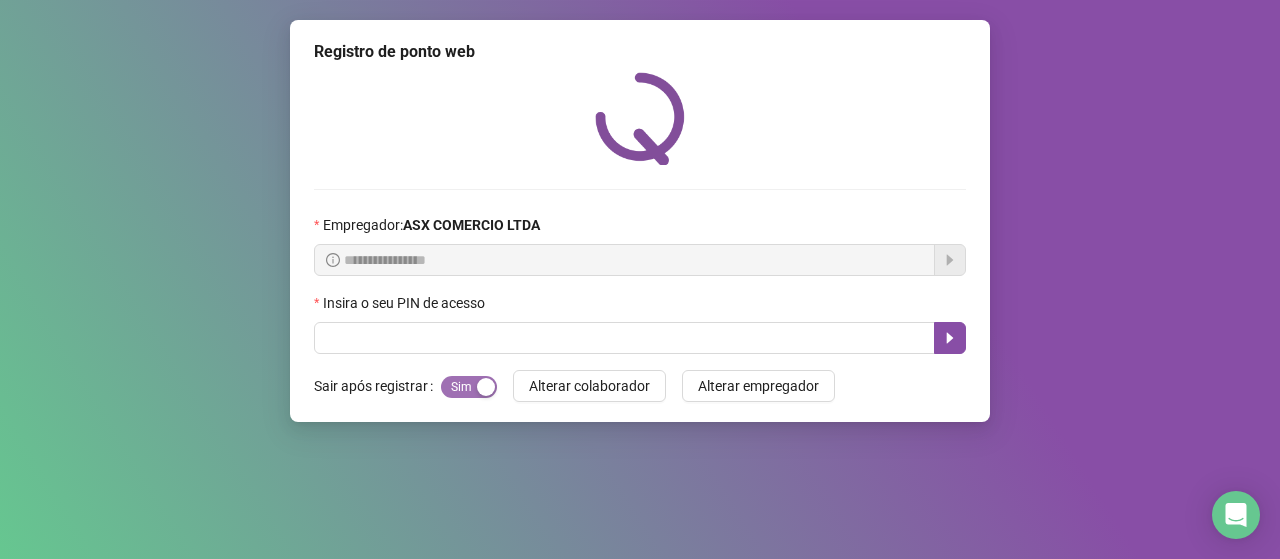 scroll, scrollTop: 0, scrollLeft: 0, axis: both 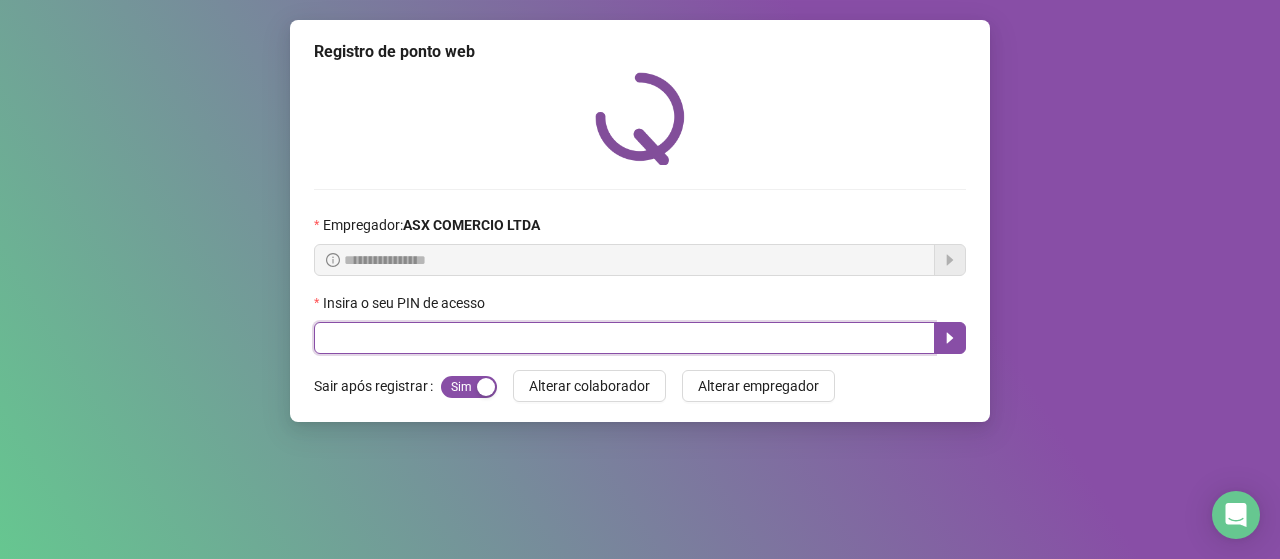 click at bounding box center (624, 338) 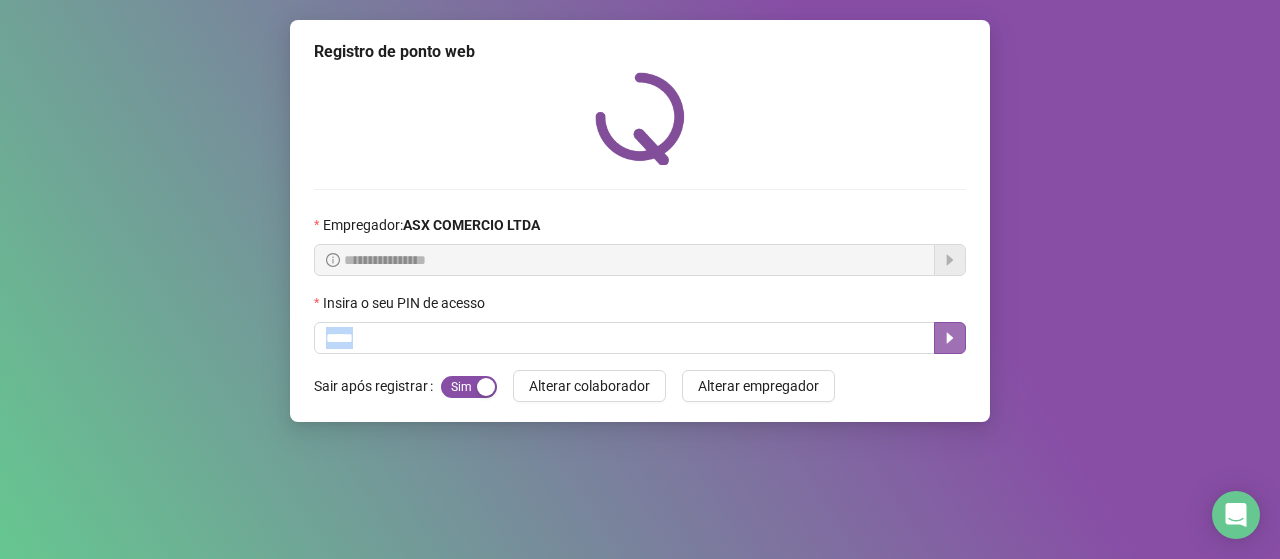 drag, startPoint x: 945, startPoint y: 317, endPoint x: 946, endPoint y: 332, distance: 15.033297 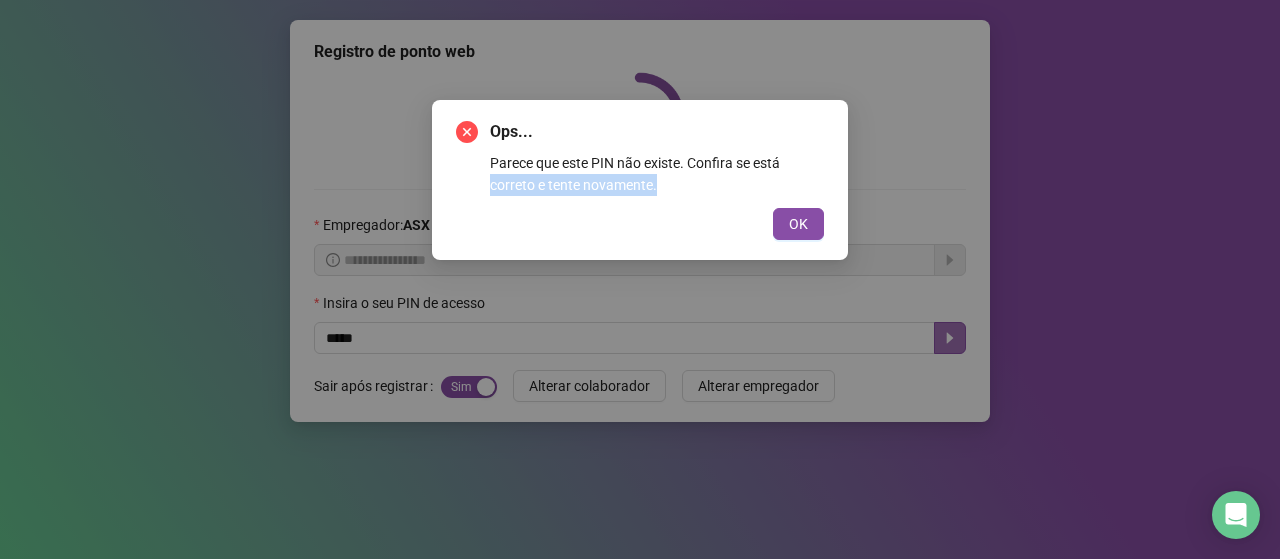 drag, startPoint x: 823, startPoint y: 166, endPoint x: 832, endPoint y: 220, distance: 54.74486 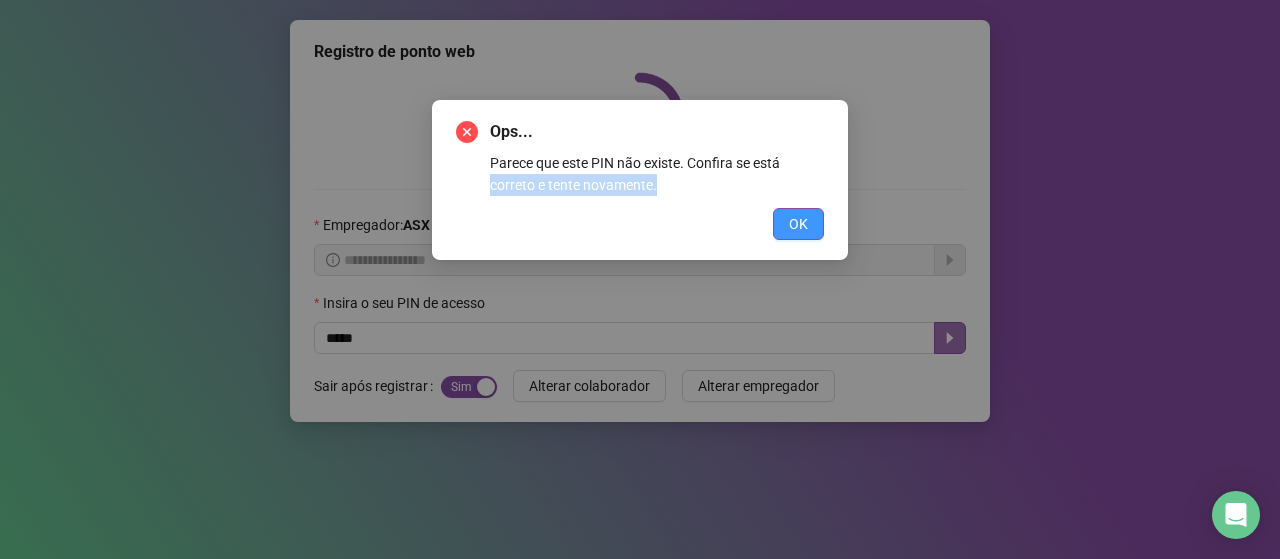 click on "OK" at bounding box center (798, 224) 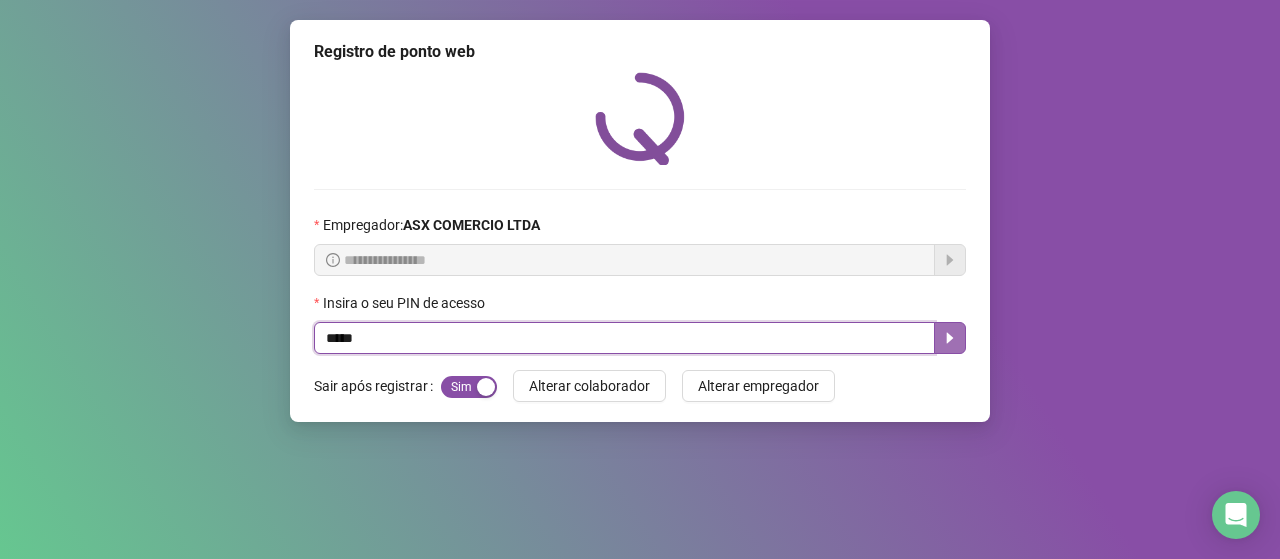click on "*****" at bounding box center (624, 338) 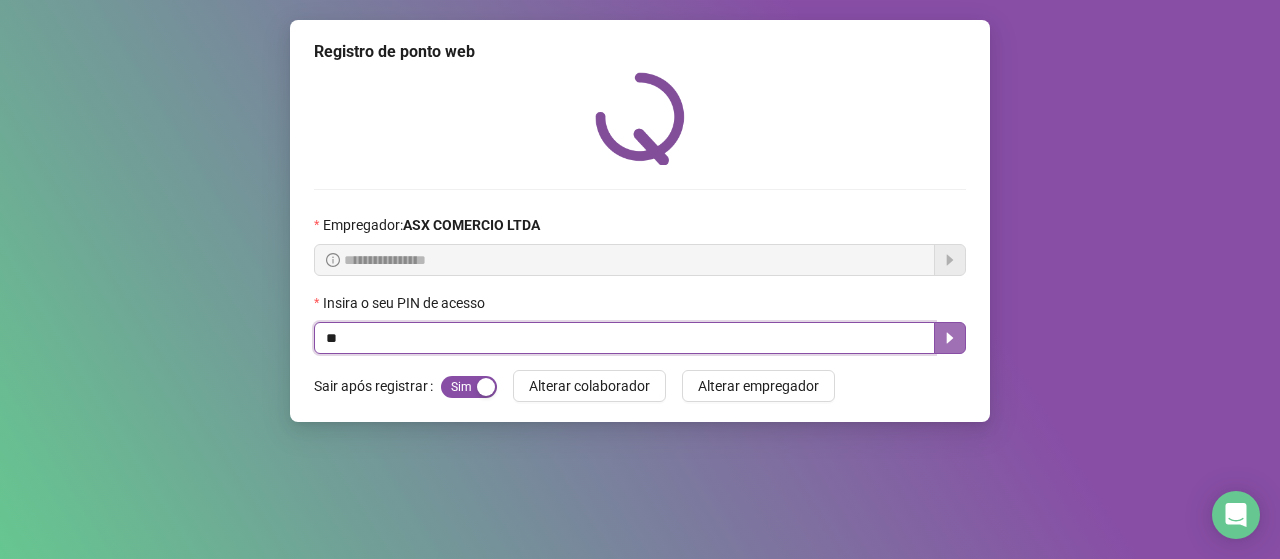 type on "*" 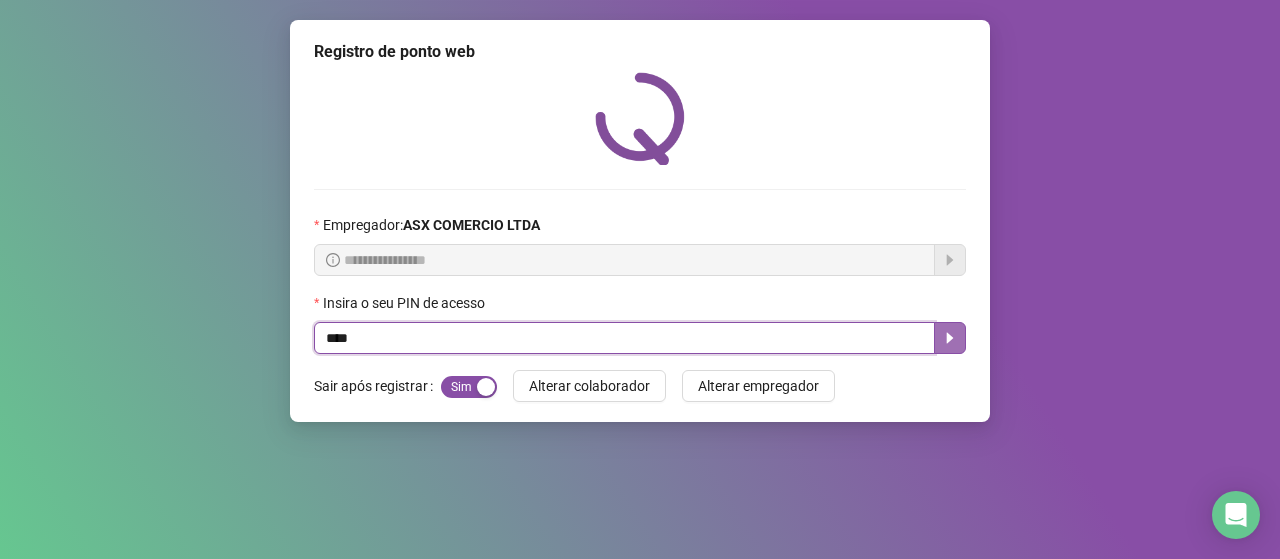 type on "*****" 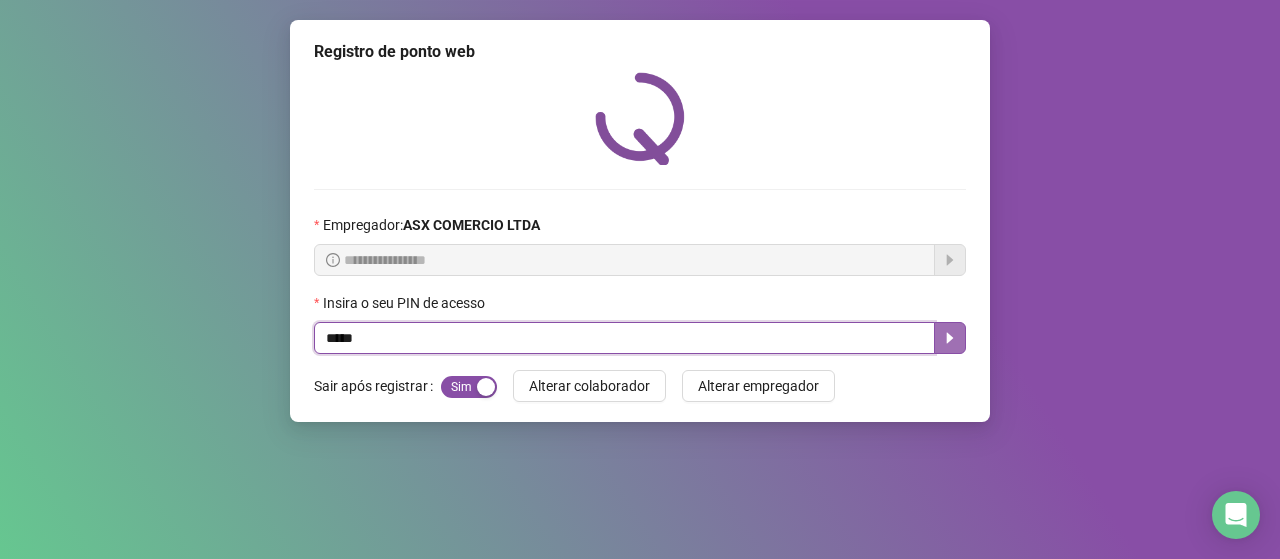 click 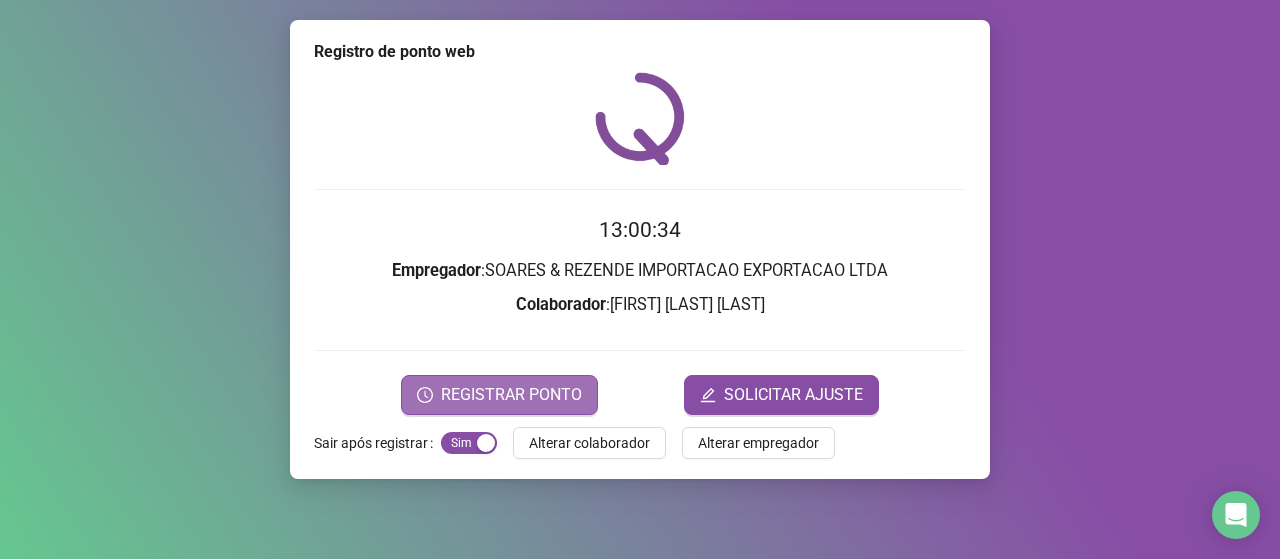 click 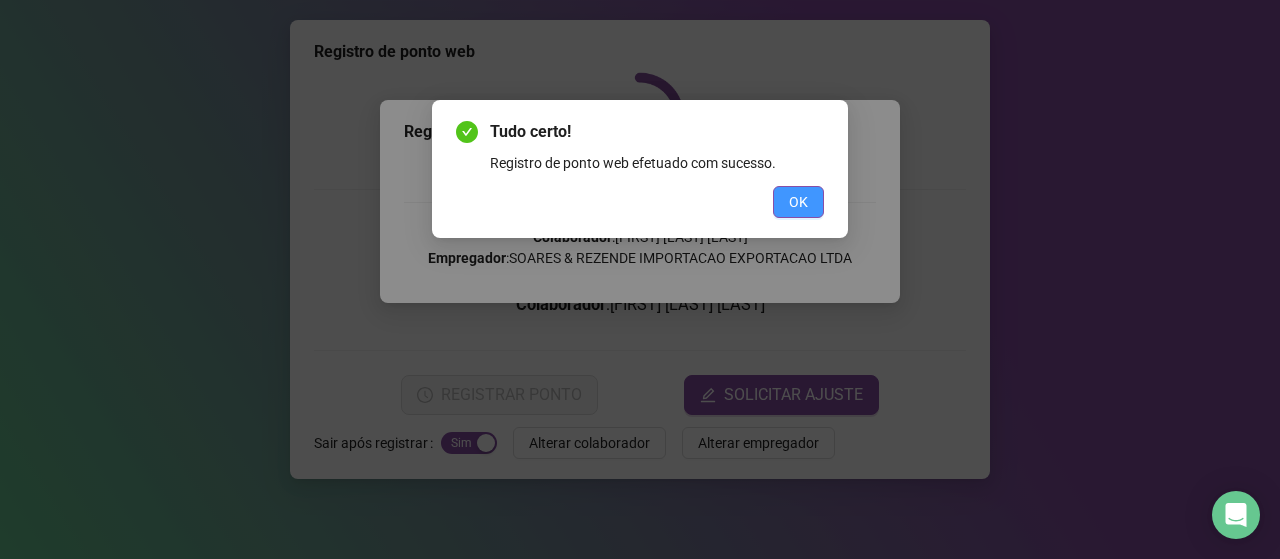 click on "OK" at bounding box center [798, 202] 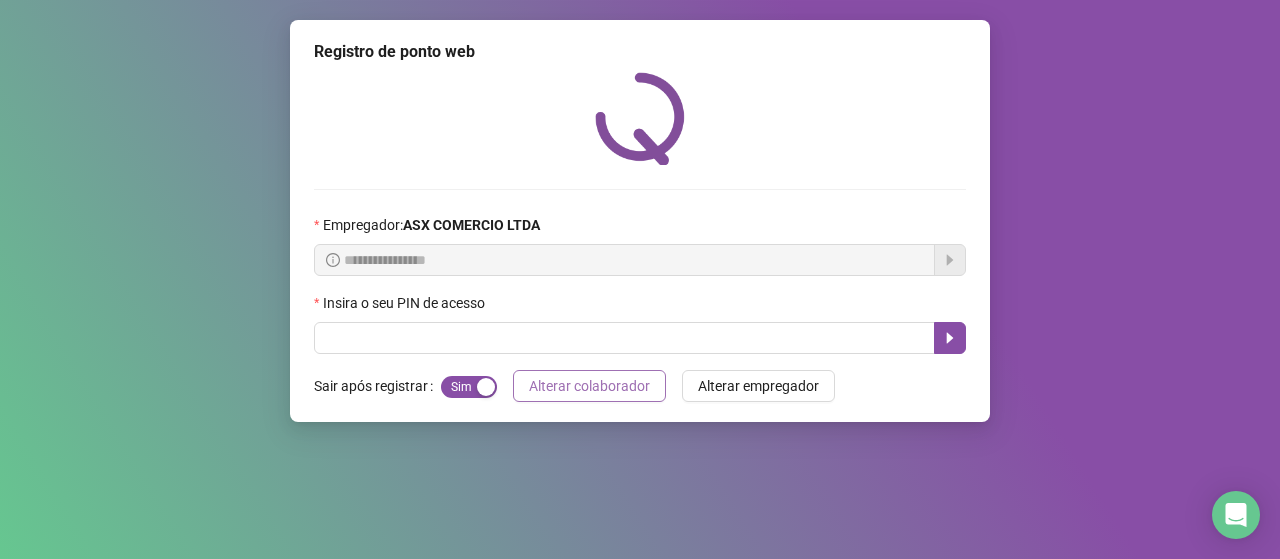 click on "Alterar colaborador" at bounding box center [589, 386] 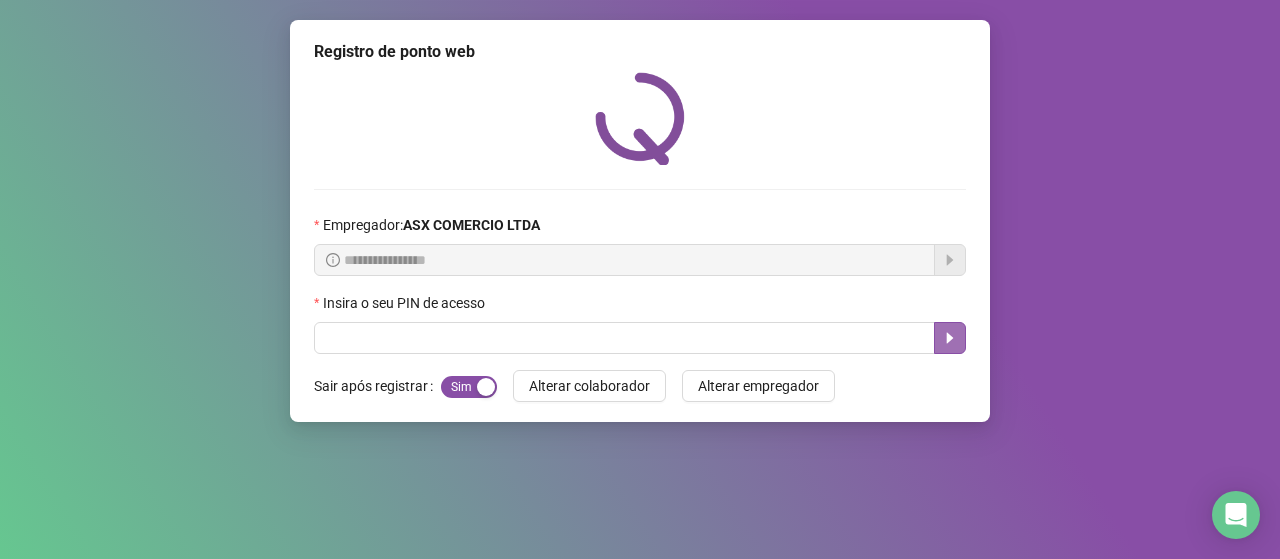 click at bounding box center [950, 338] 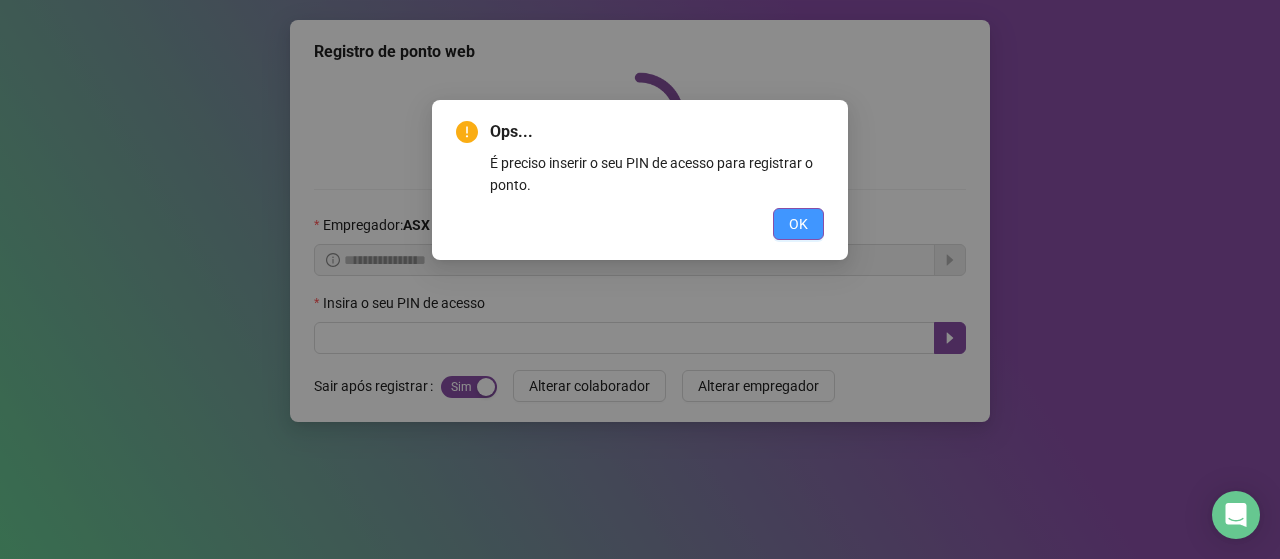 click on "OK" at bounding box center [798, 224] 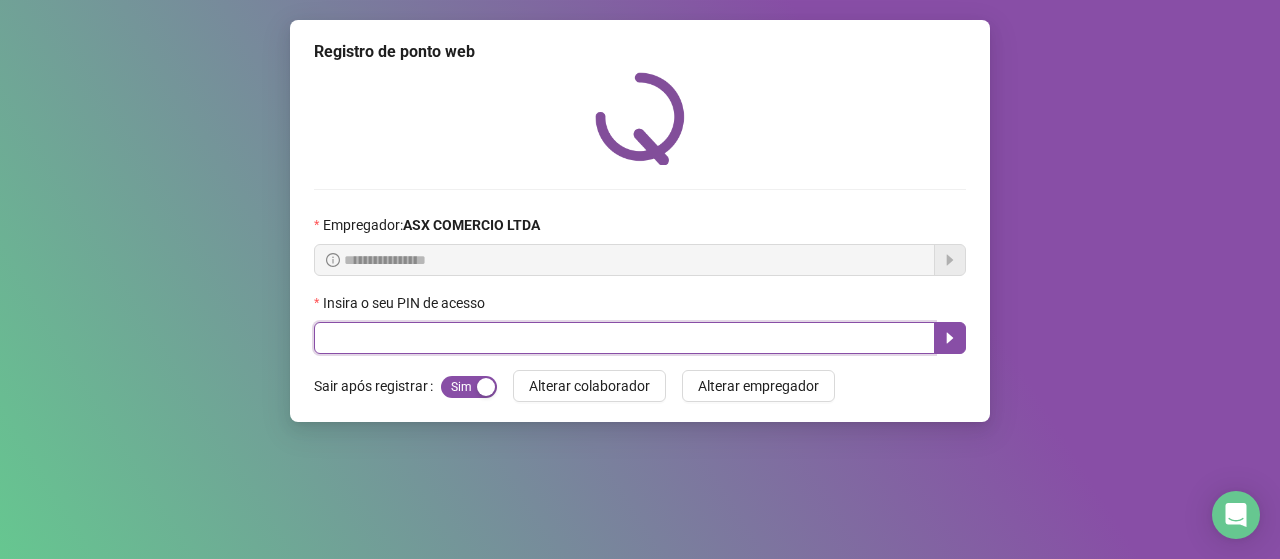 click at bounding box center [624, 338] 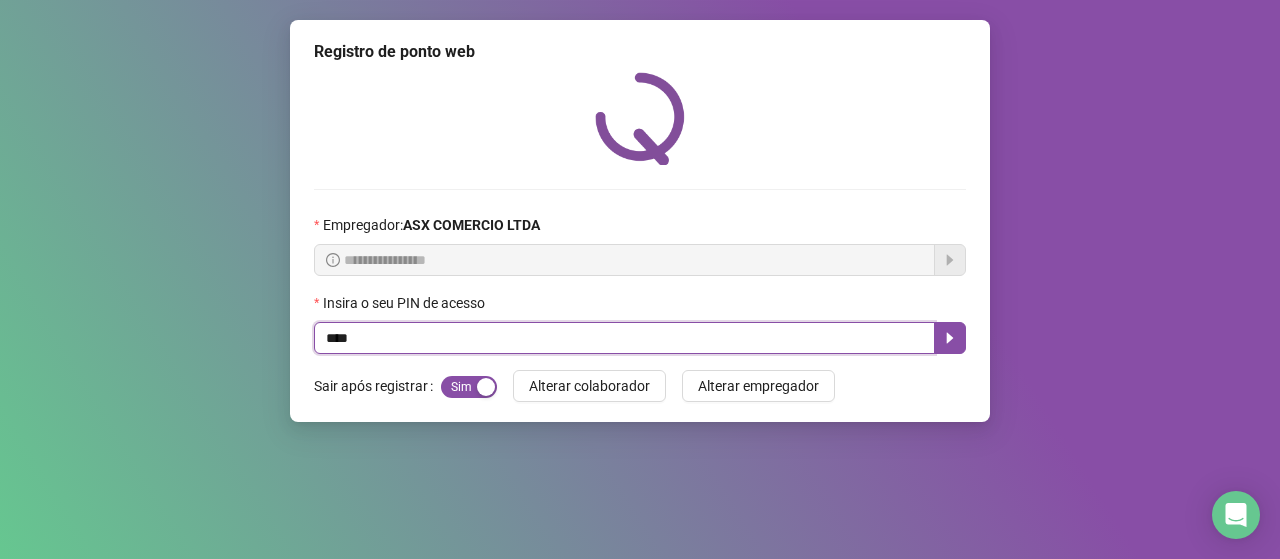 type on "*****" 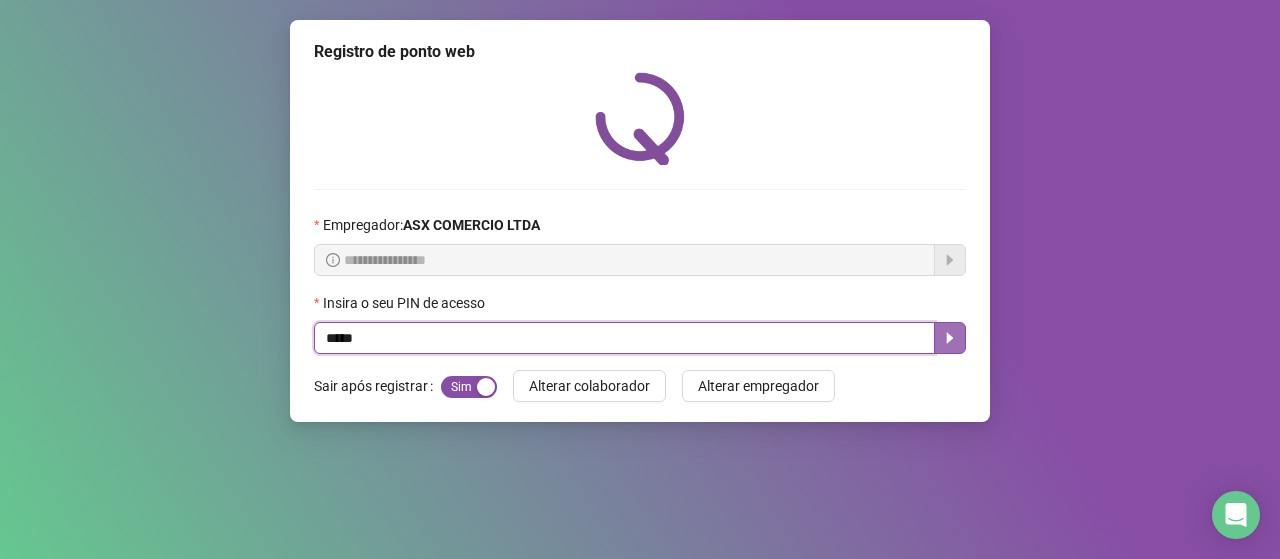 click at bounding box center (950, 338) 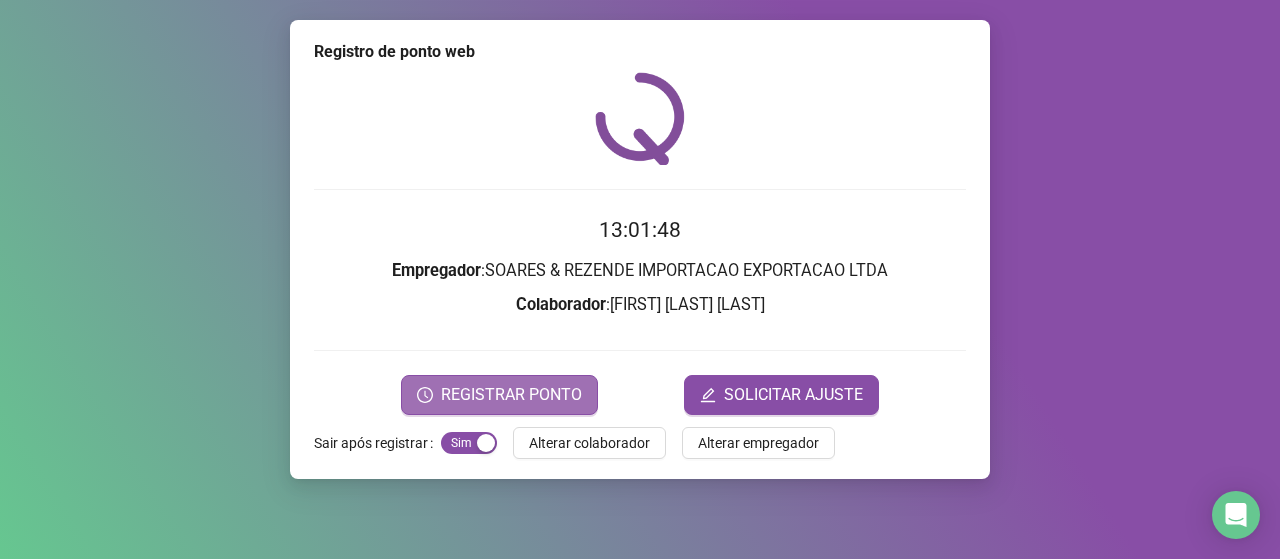 click on "REGISTRAR PONTO" at bounding box center (499, 395) 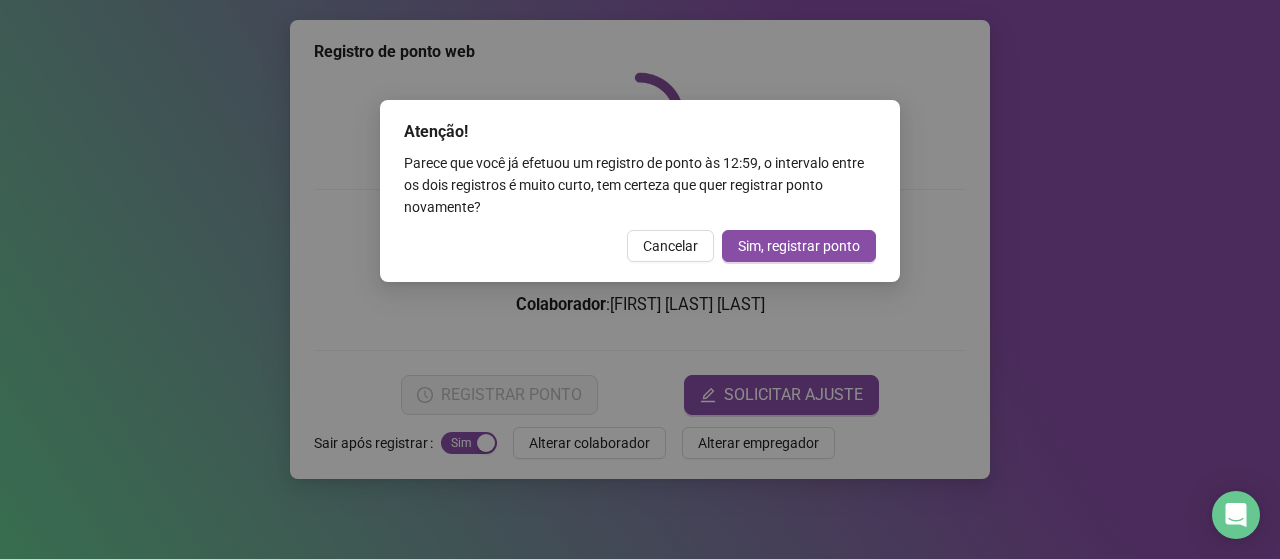click on "Atenção! Parece que você já efetuou um registro de ponto às   12:59 ,   o intervalo entre os dois registros é muito curto, tem certeza que quer registrar ponto novamente?  Cancelar Sim, registrar ponto" at bounding box center [640, 279] 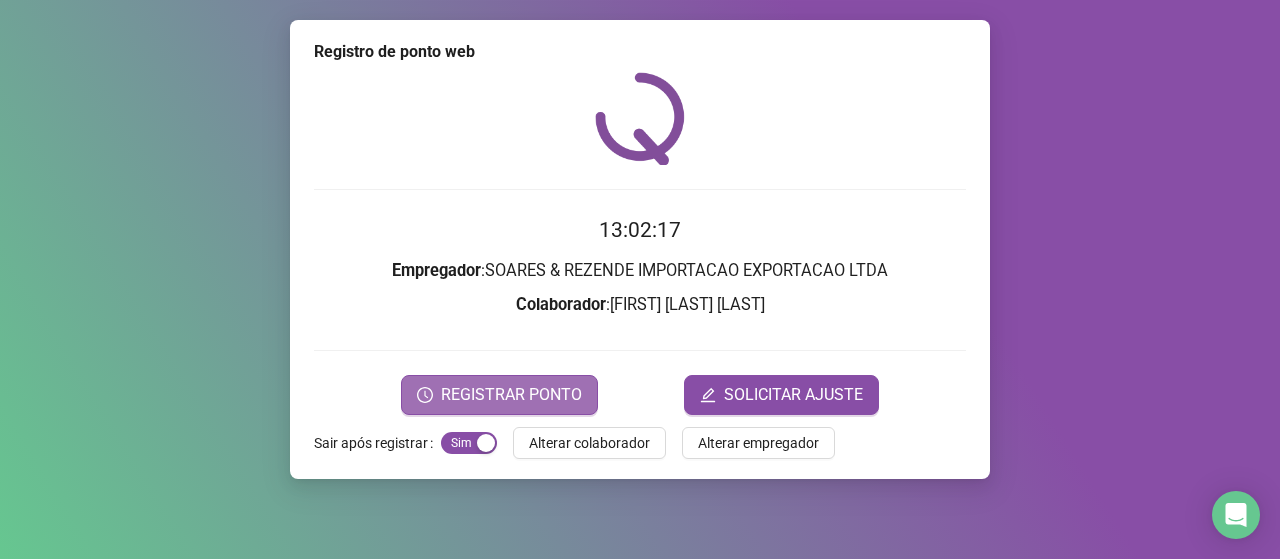 click on "REGISTRAR PONTO" at bounding box center (511, 395) 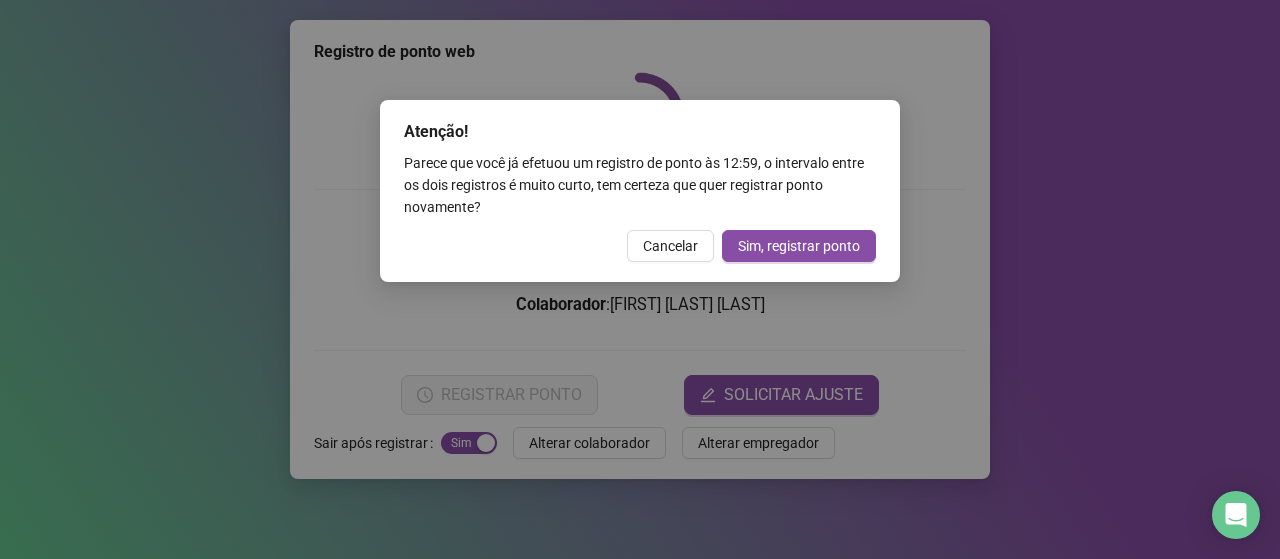 click on "Atenção! Parece que você já efetuou um registro de ponto às   12:59 ,   o intervalo entre os dois registros é muito curto, tem certeza que quer registrar ponto novamente?  Cancelar Sim, registrar ponto" at bounding box center (640, 279) 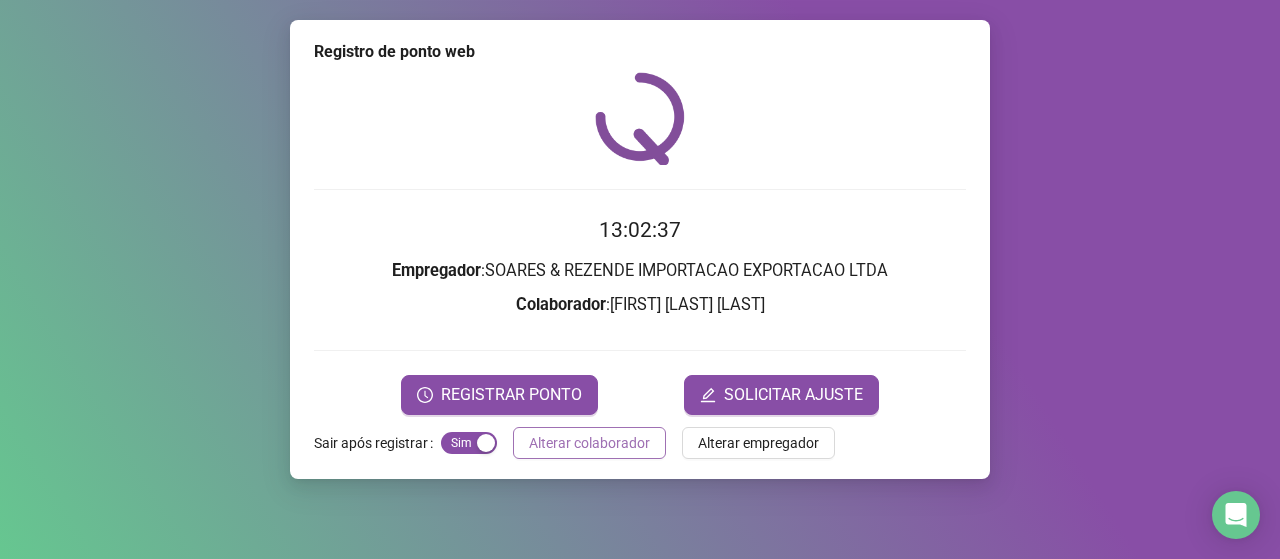 click on "Alterar colaborador" at bounding box center [589, 443] 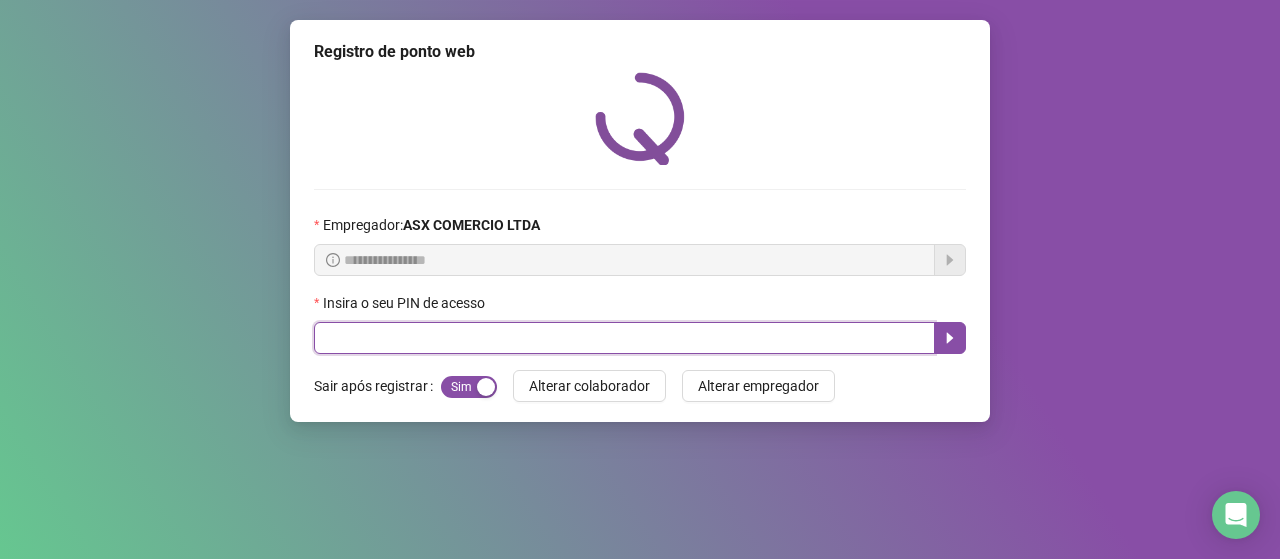 click at bounding box center (624, 338) 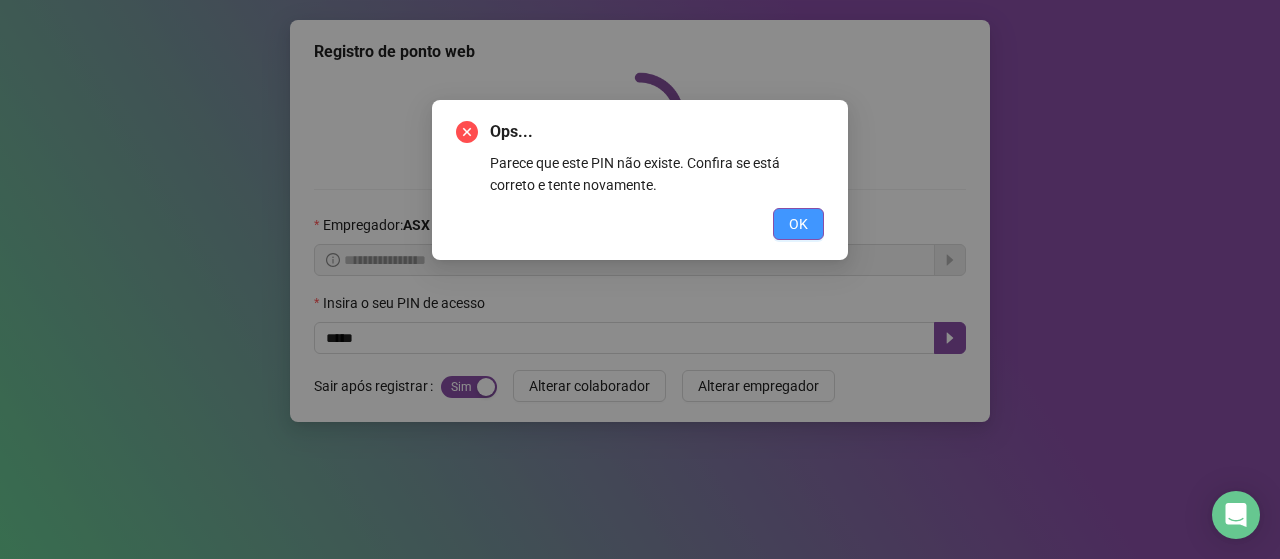 click on "OK" at bounding box center [798, 224] 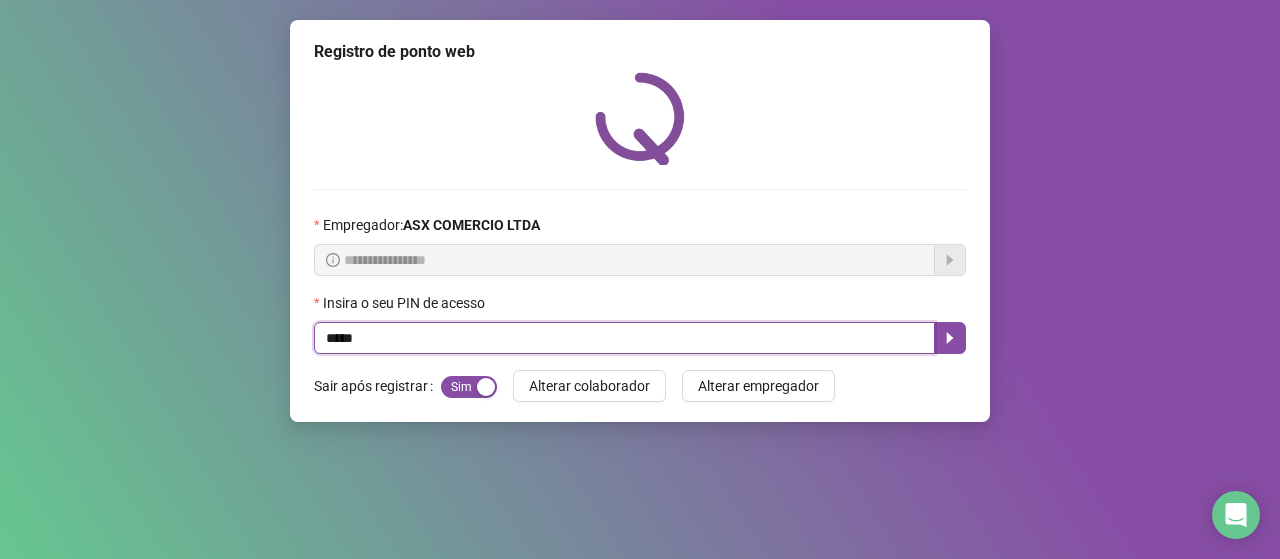 type on "*****" 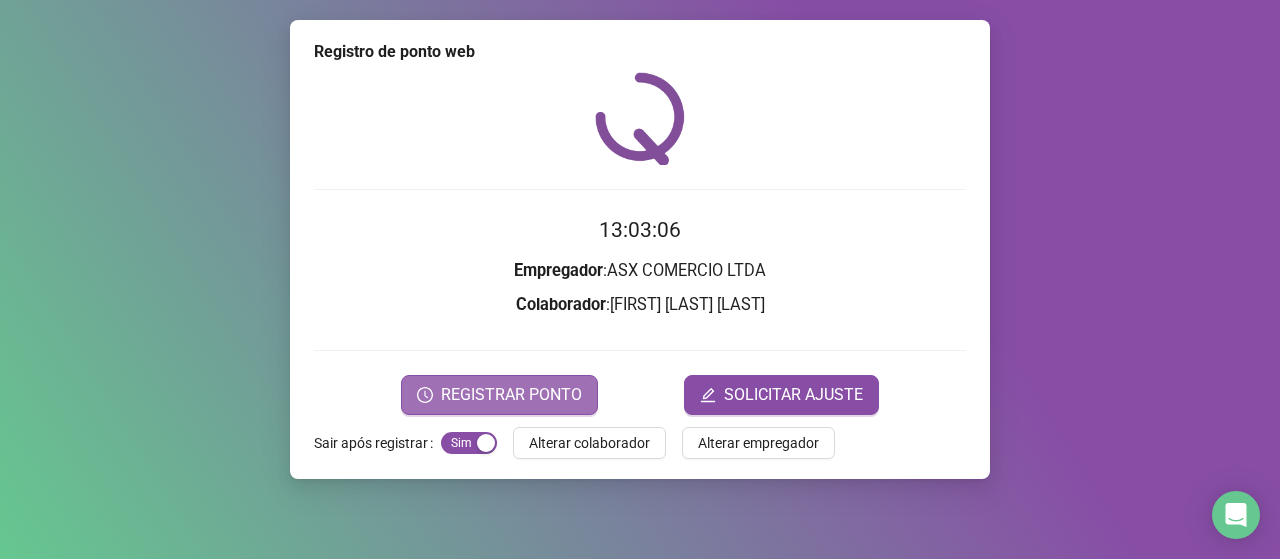 click on "REGISTRAR PONTO" at bounding box center [499, 395] 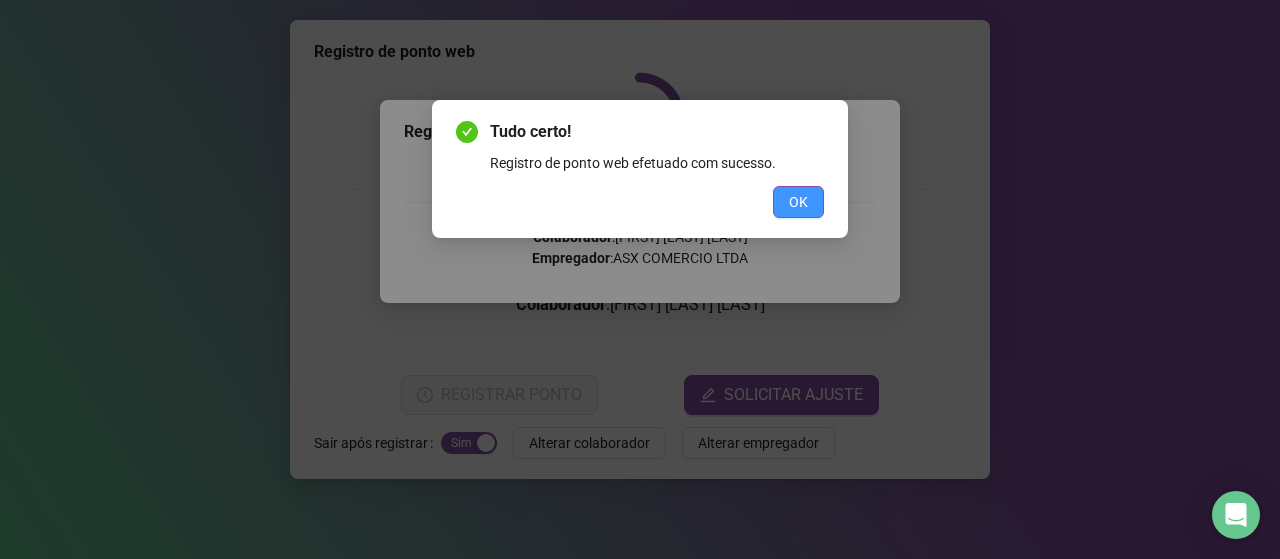 click on "OK" at bounding box center (798, 202) 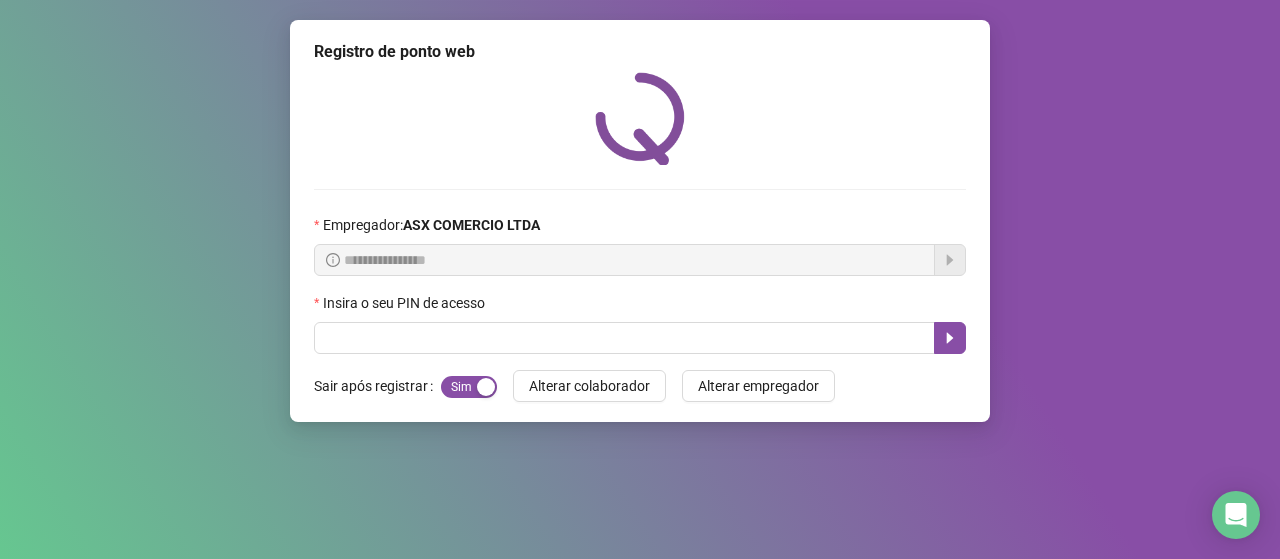 click on "Insira o seu PIN de acesso" at bounding box center [640, 307] 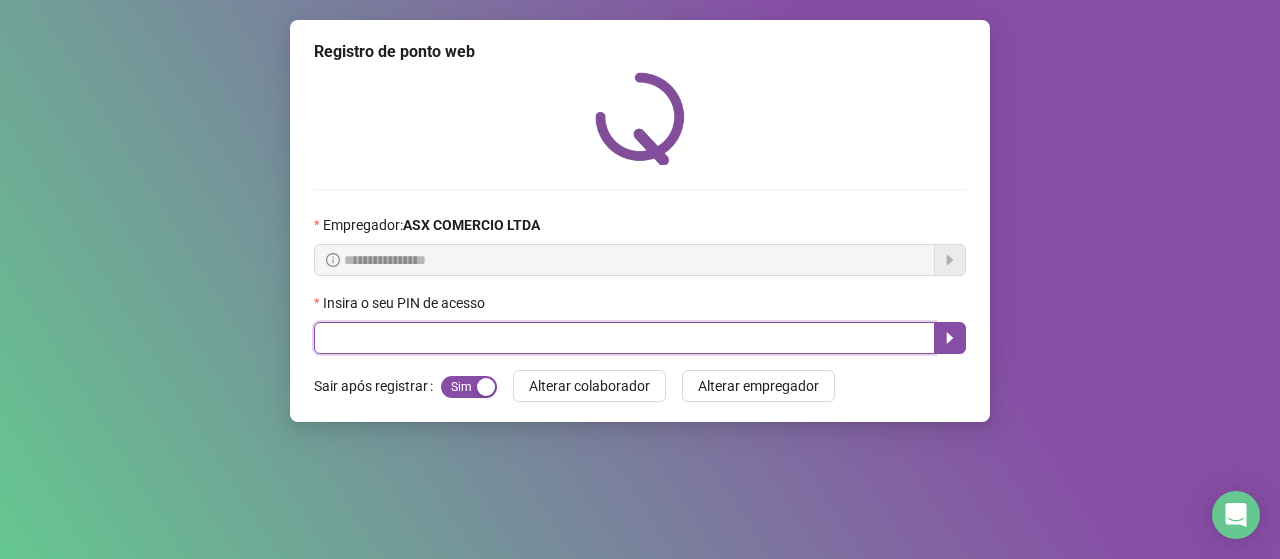 click at bounding box center [624, 338] 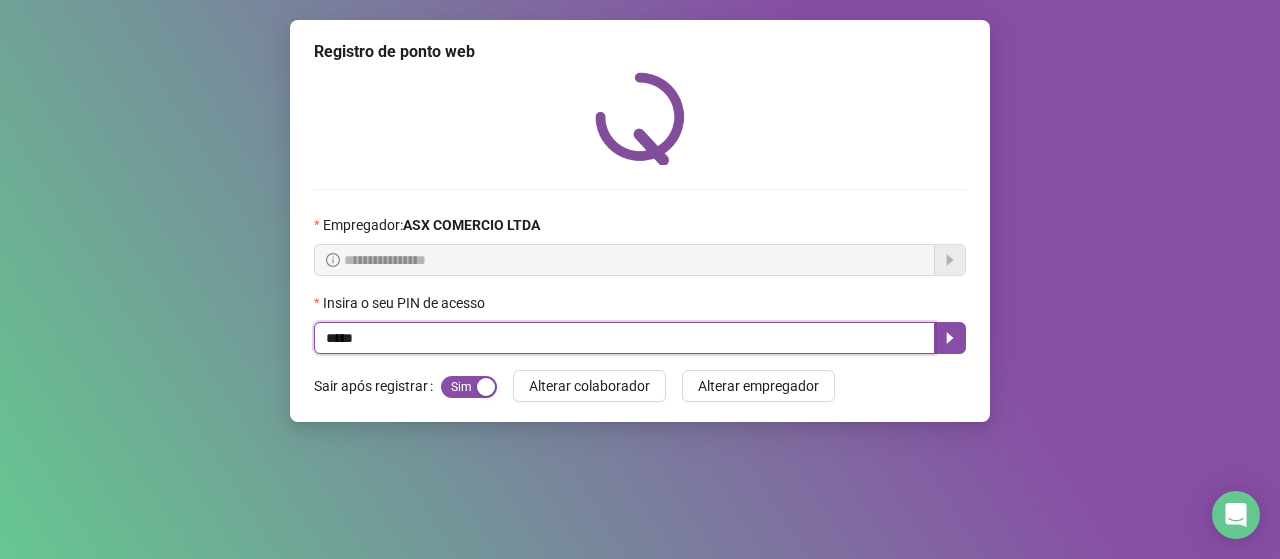 type on "*****" 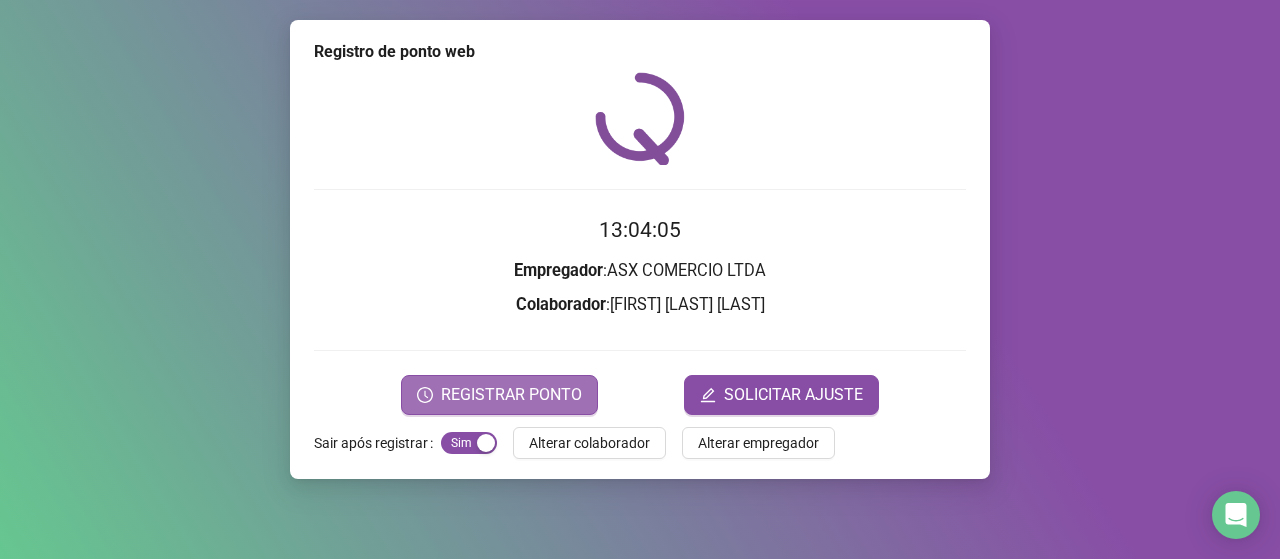 click on "REGISTRAR PONTO" at bounding box center [511, 395] 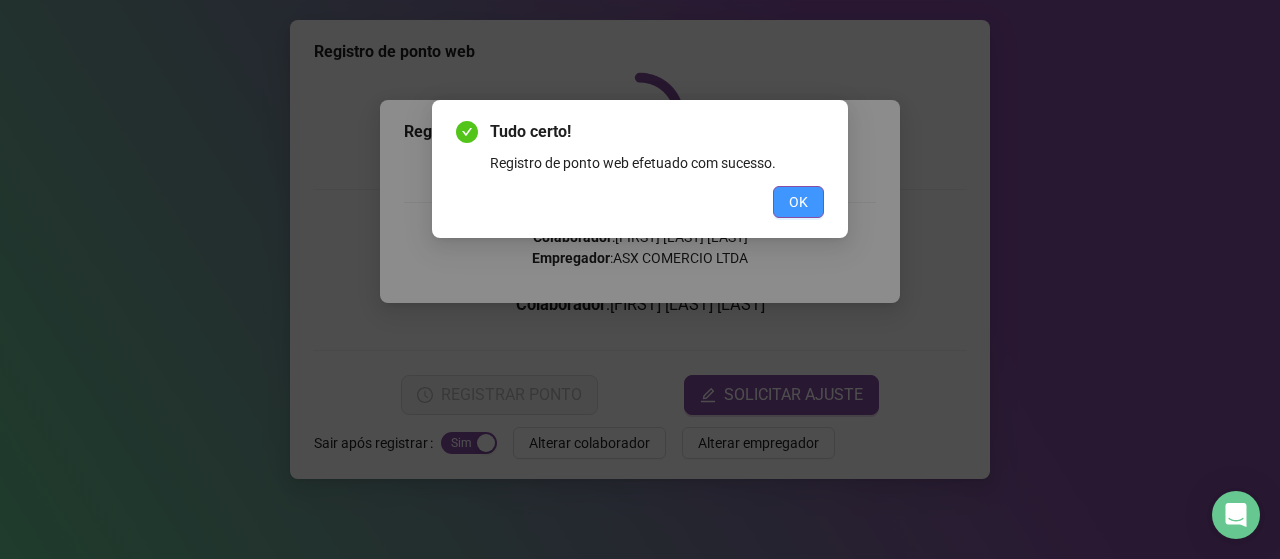 click on "OK" at bounding box center (798, 202) 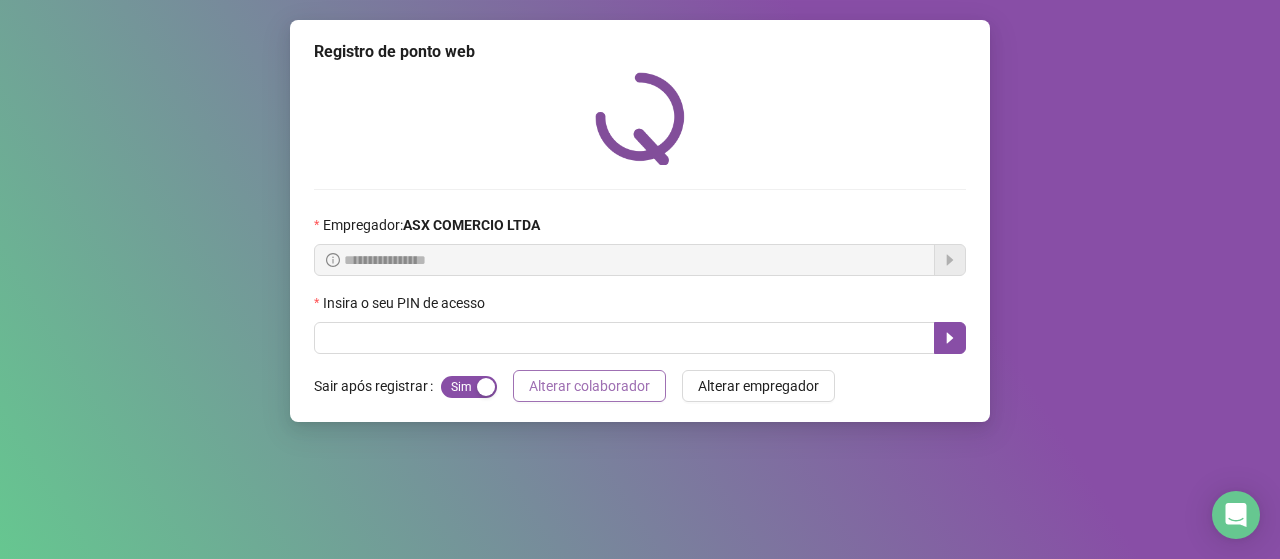 click on "Alterar colaborador" at bounding box center [589, 386] 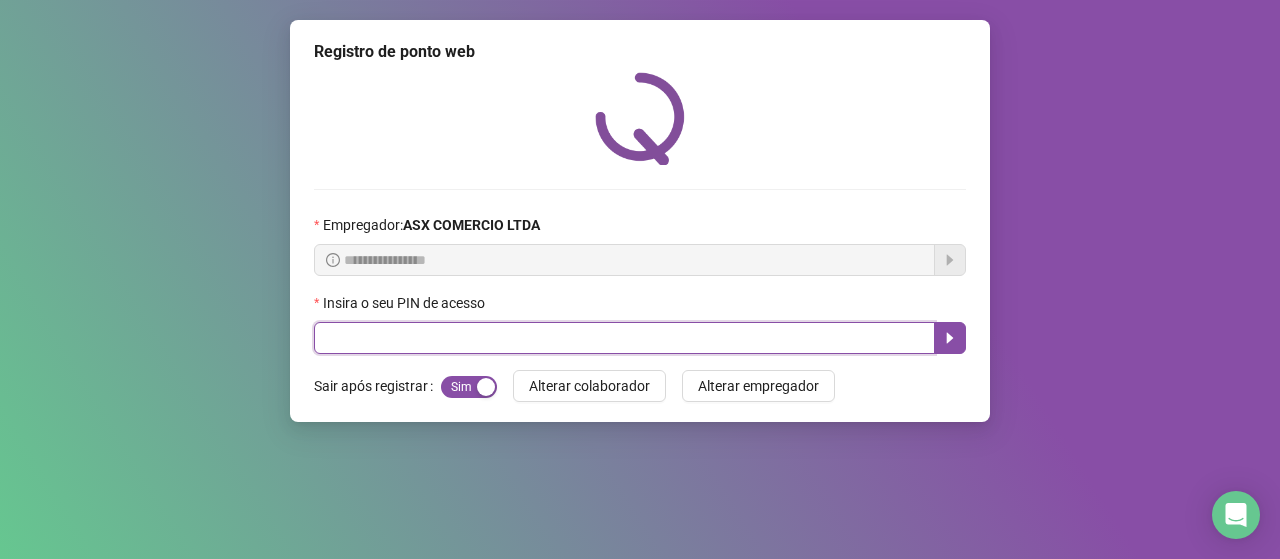 click at bounding box center [624, 338] 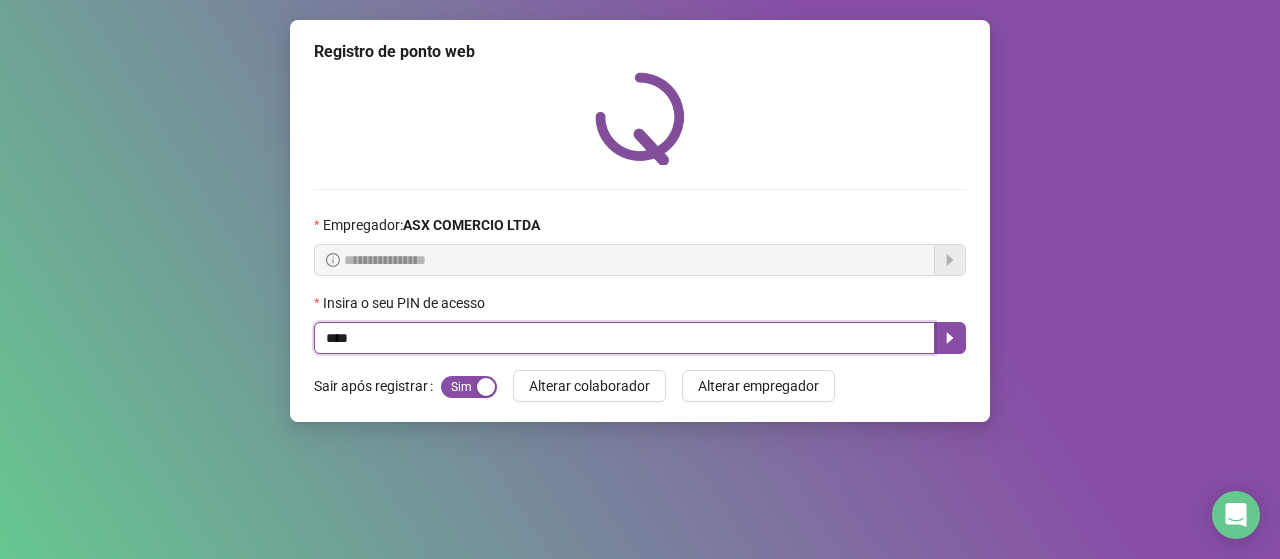 type on "*****" 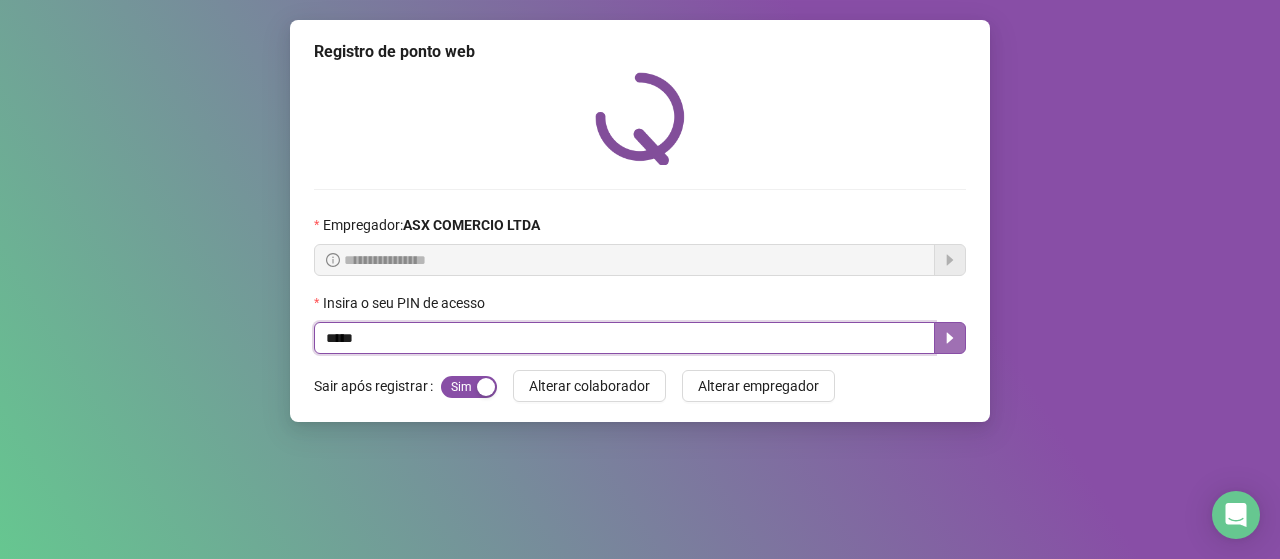 click 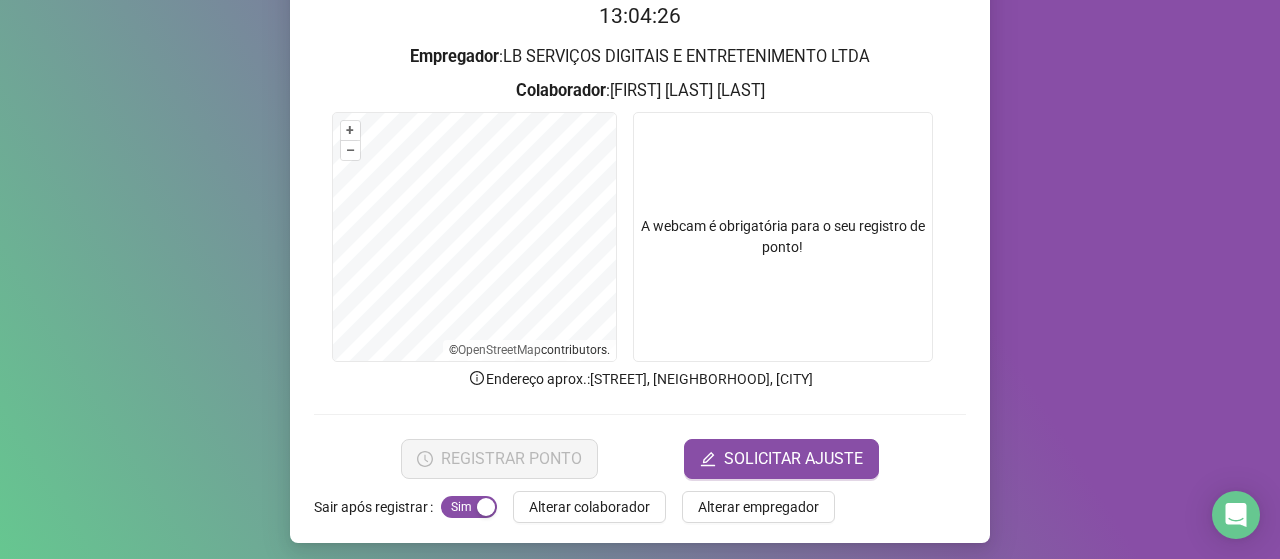 scroll, scrollTop: 222, scrollLeft: 0, axis: vertical 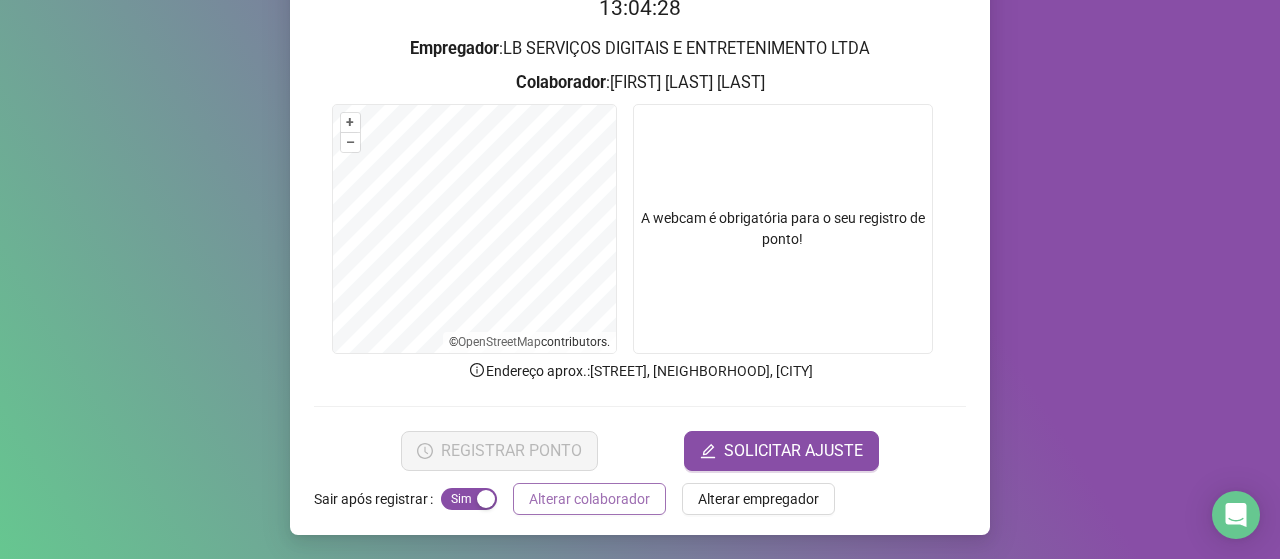 click on "Alterar colaborador" at bounding box center (589, 499) 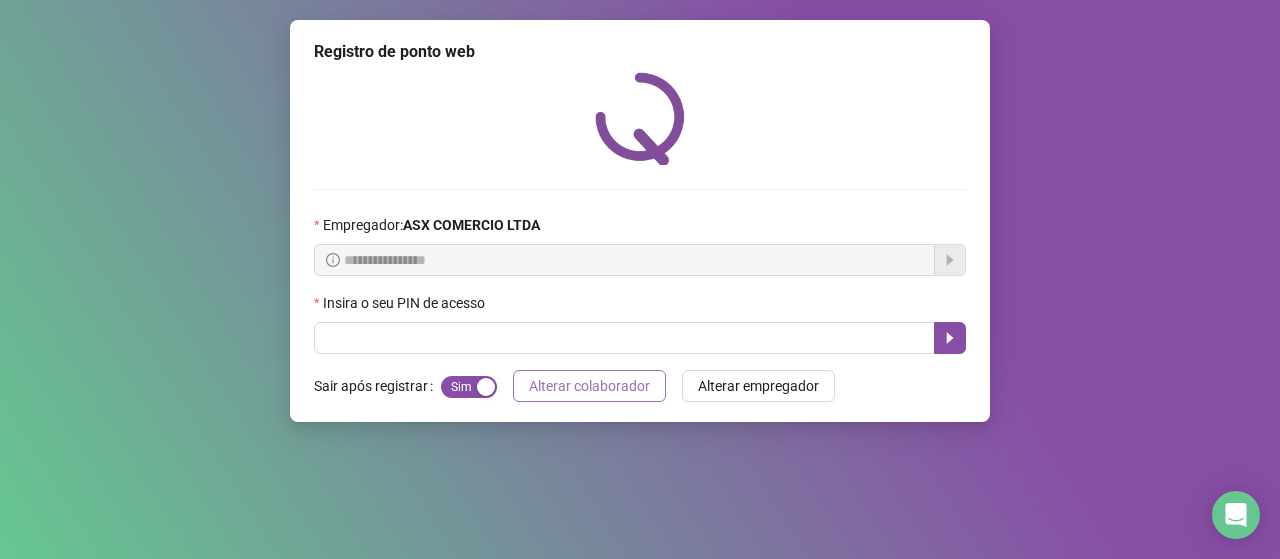 scroll, scrollTop: 0, scrollLeft: 0, axis: both 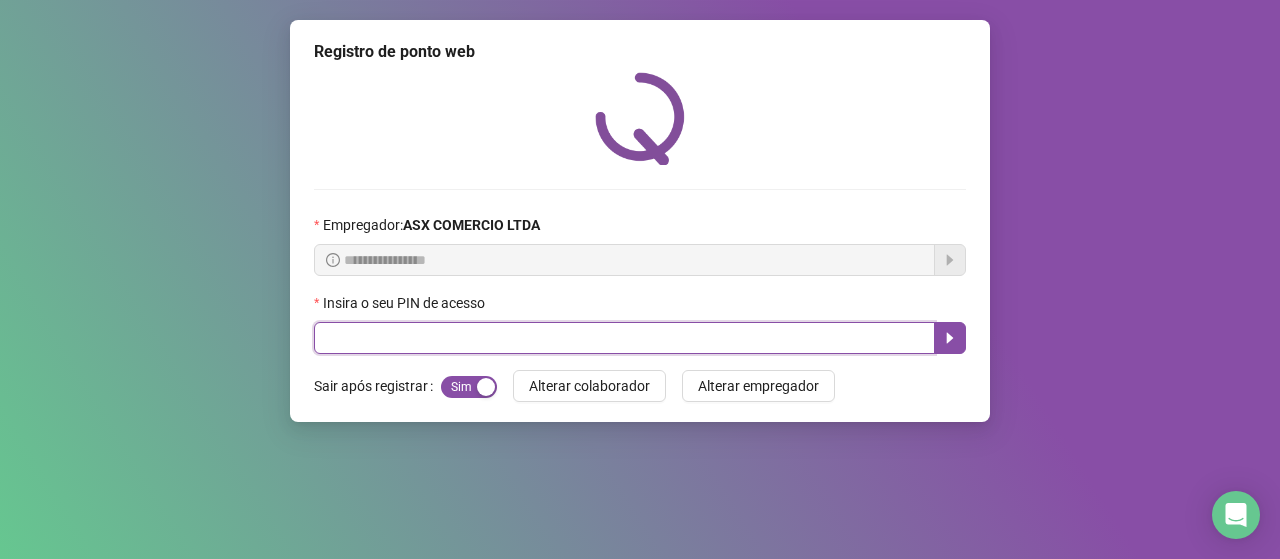 click at bounding box center [624, 338] 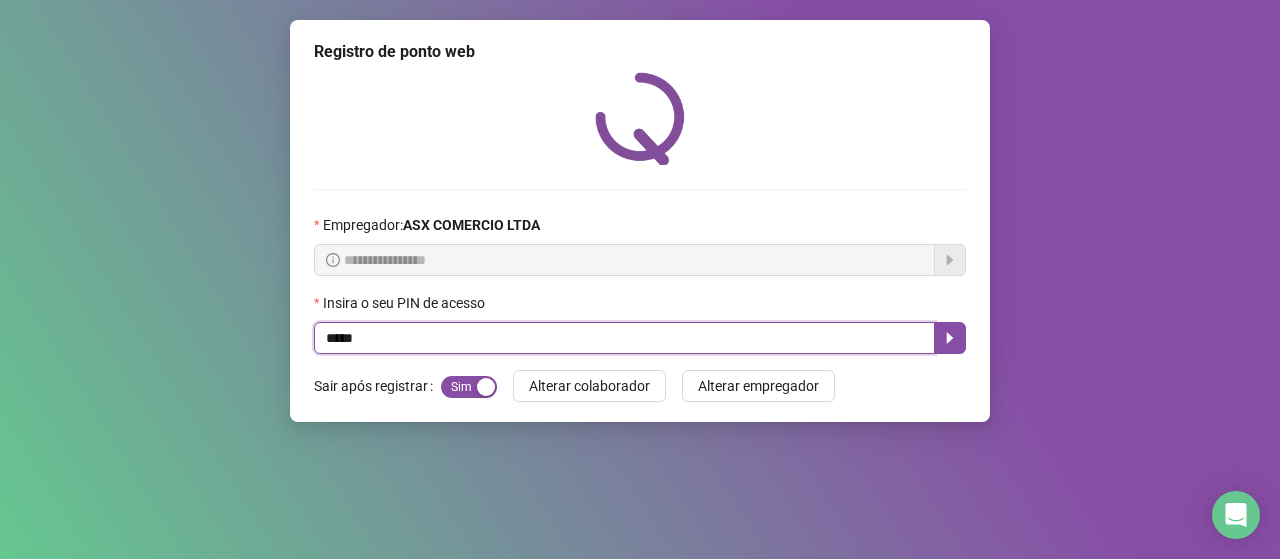 type on "*****" 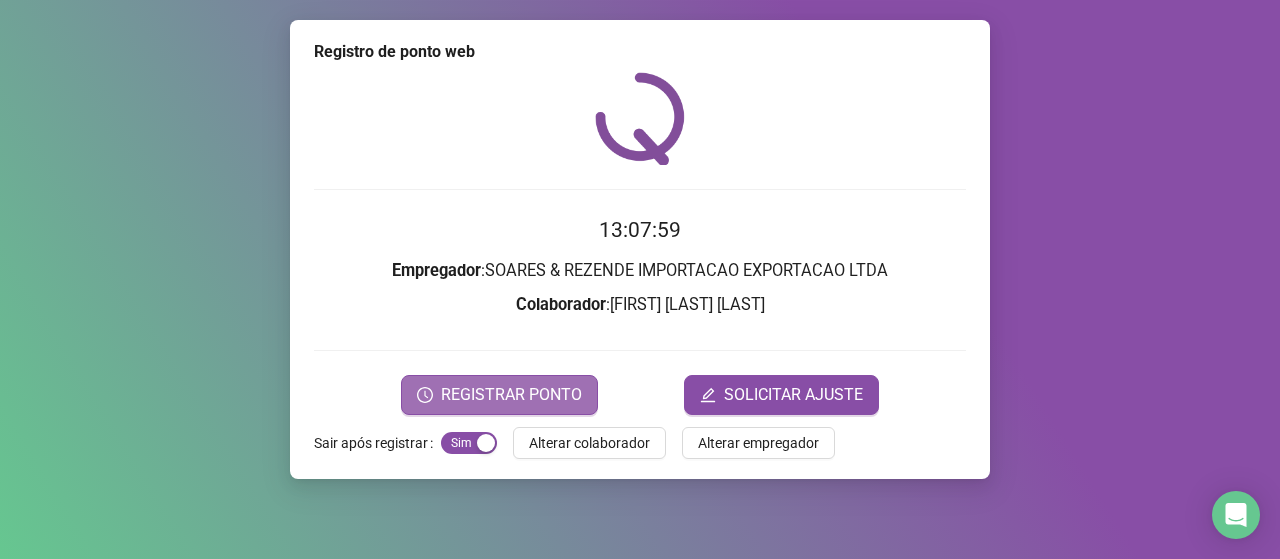 click on "REGISTRAR PONTO" at bounding box center (511, 395) 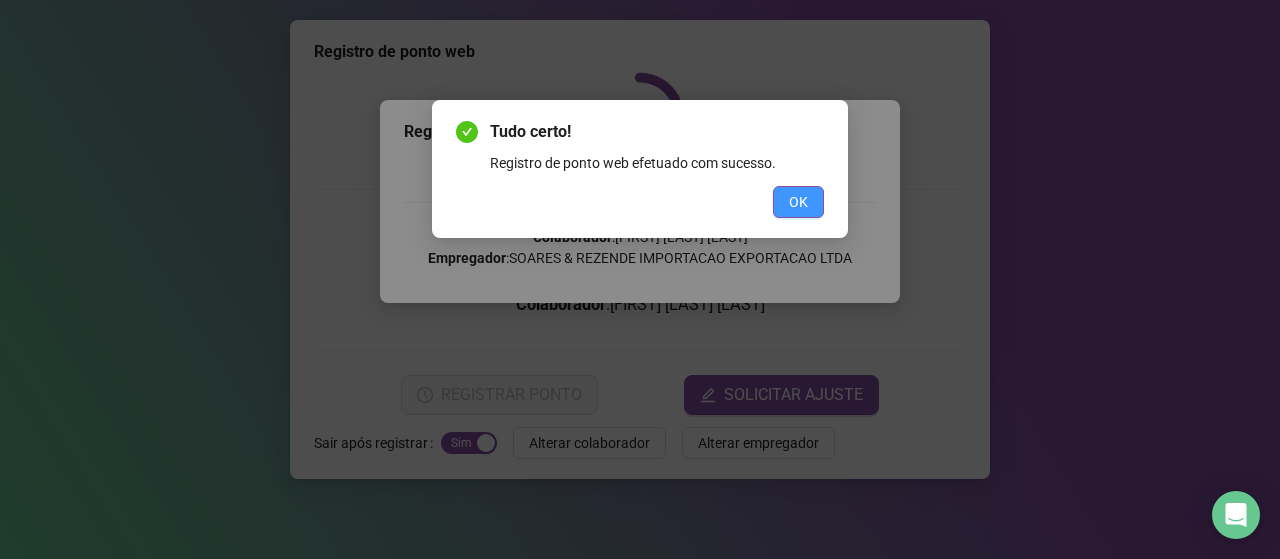 click on "OK" at bounding box center [798, 202] 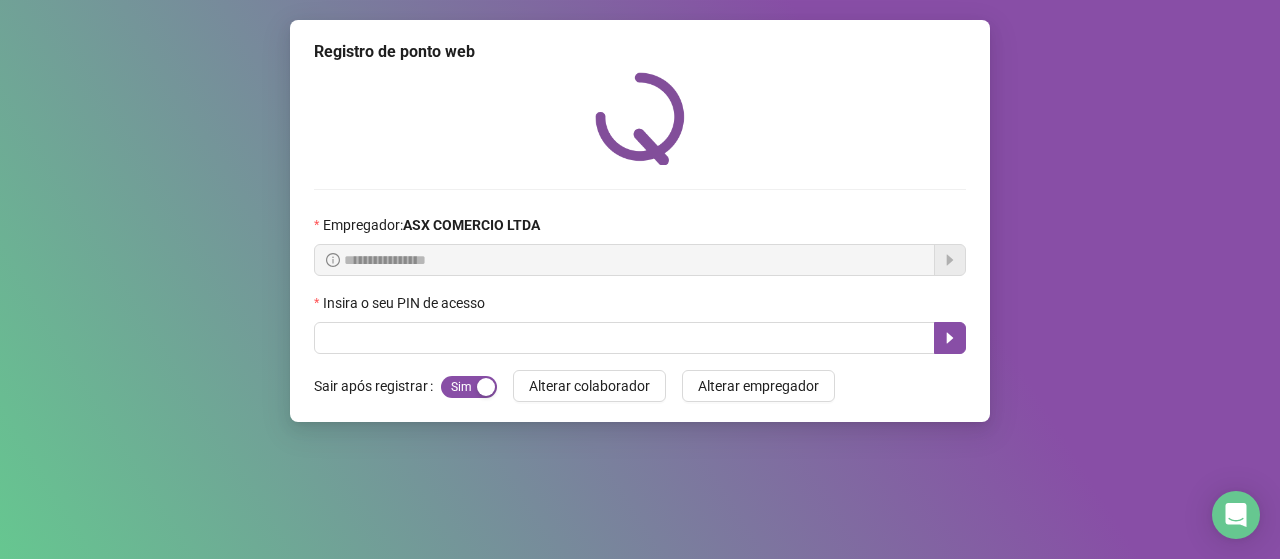 click on "Insira o seu PIN de acesso" at bounding box center [640, 307] 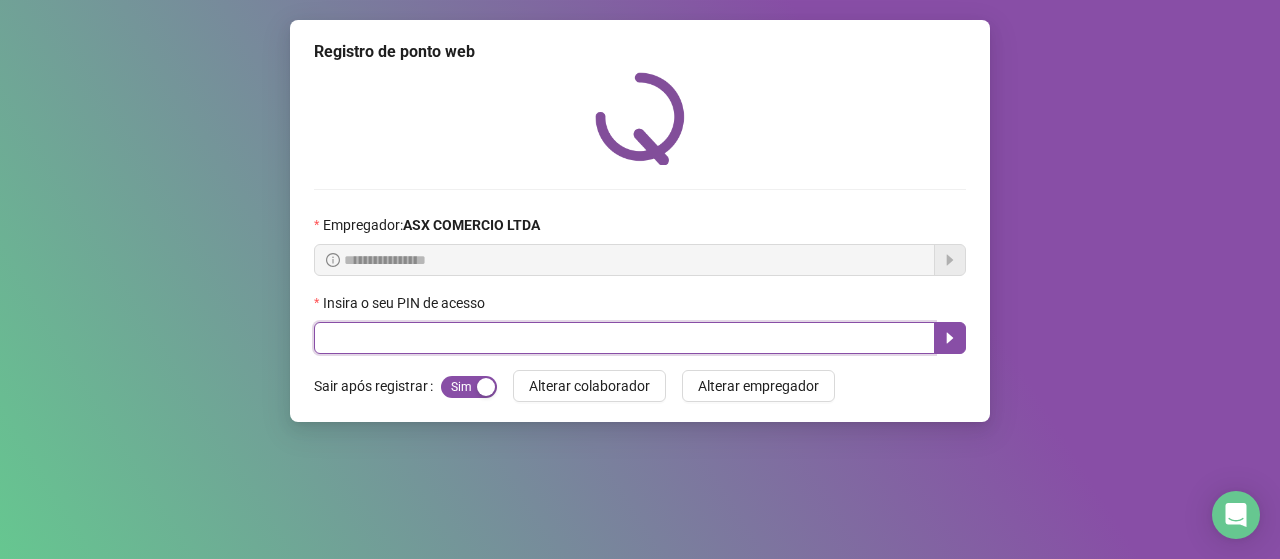 click at bounding box center [624, 338] 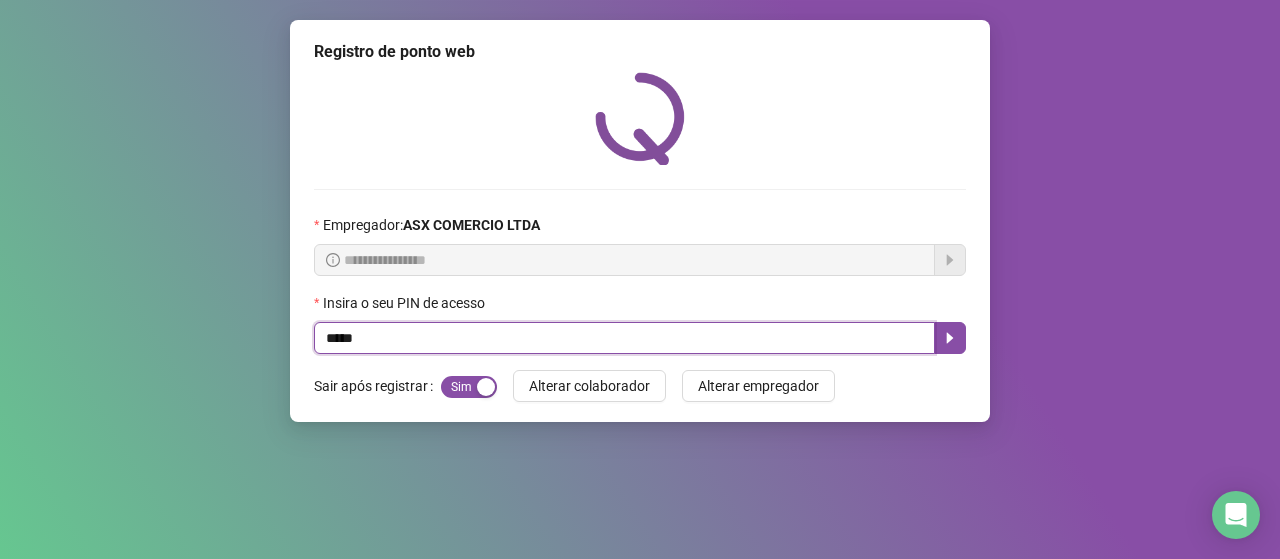 type on "*****" 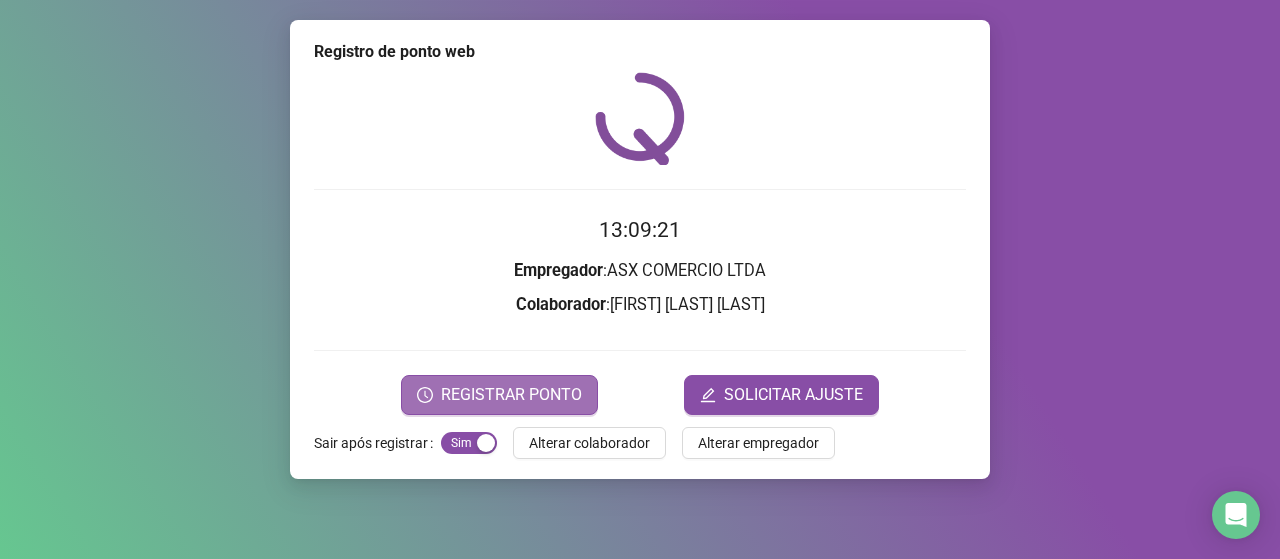 click on "REGISTRAR PONTO" at bounding box center [511, 395] 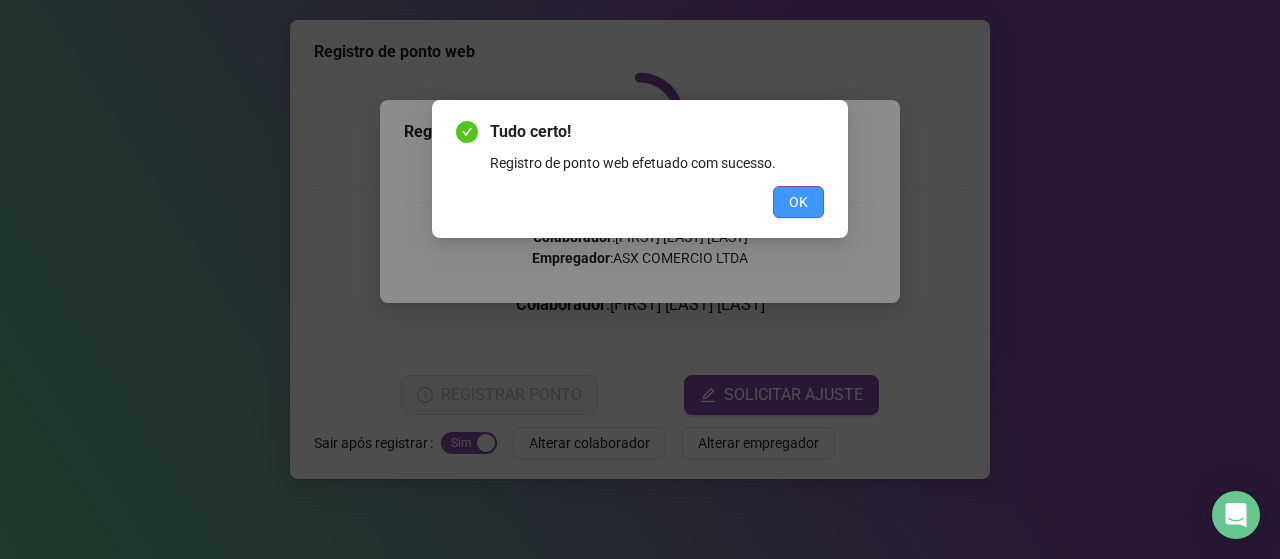 click on "OK" at bounding box center [798, 202] 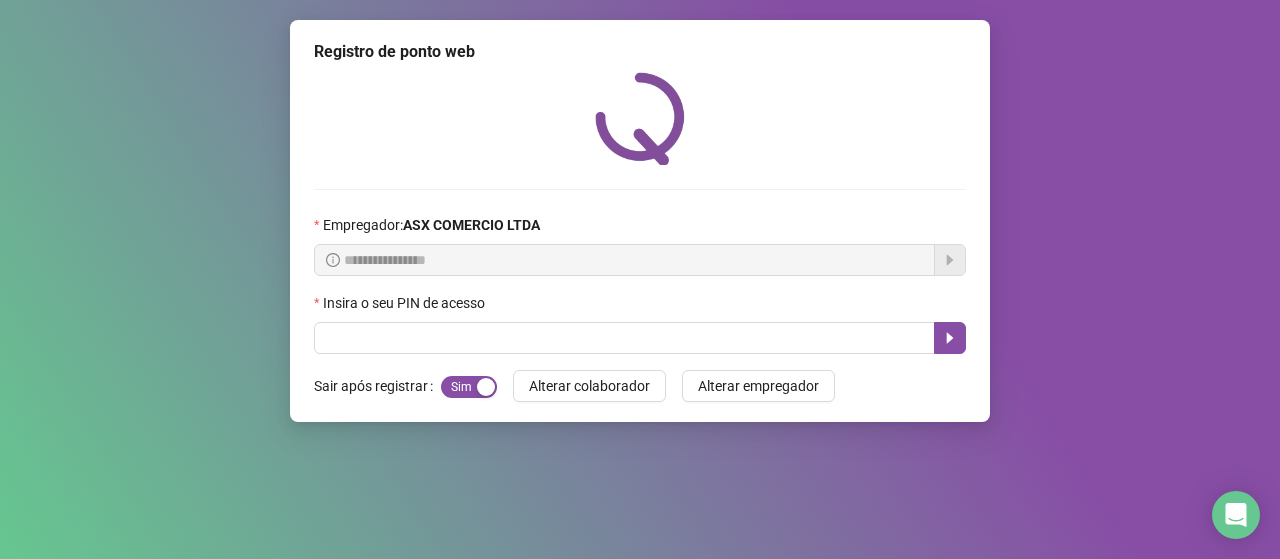 click on "**********" at bounding box center [640, 279] 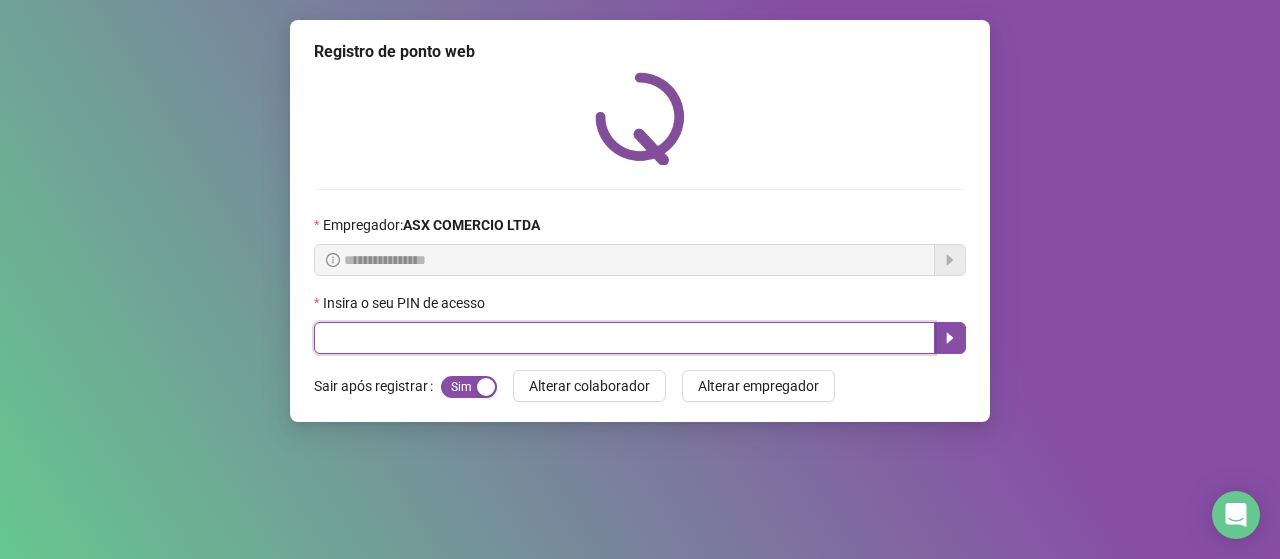 drag, startPoint x: 560, startPoint y: 341, endPoint x: 544, endPoint y: 298, distance: 45.88028 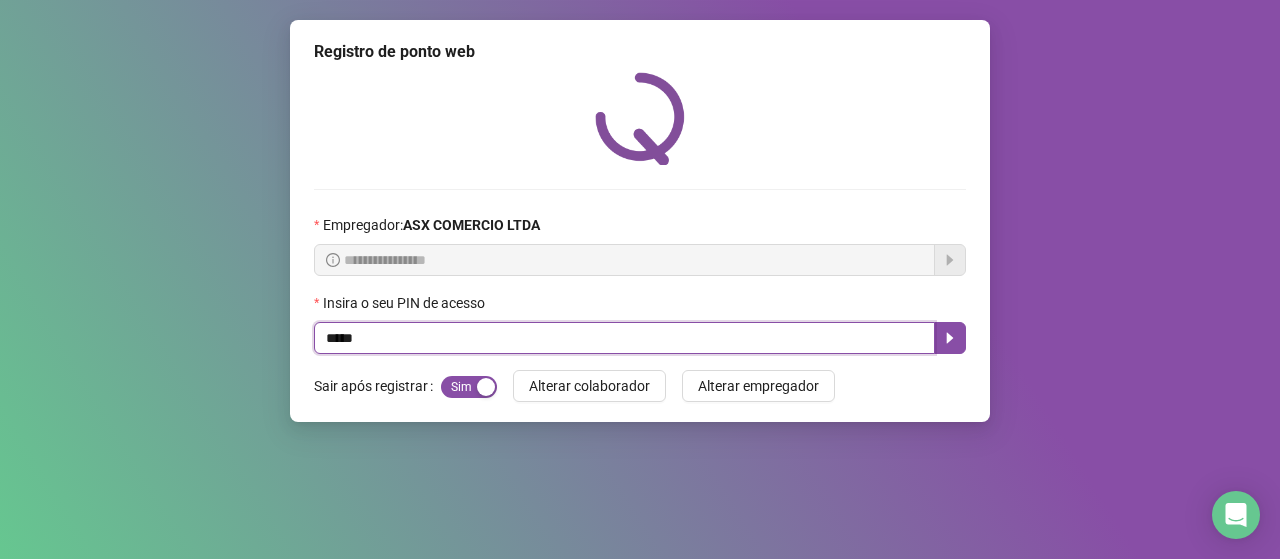 type on "*****" 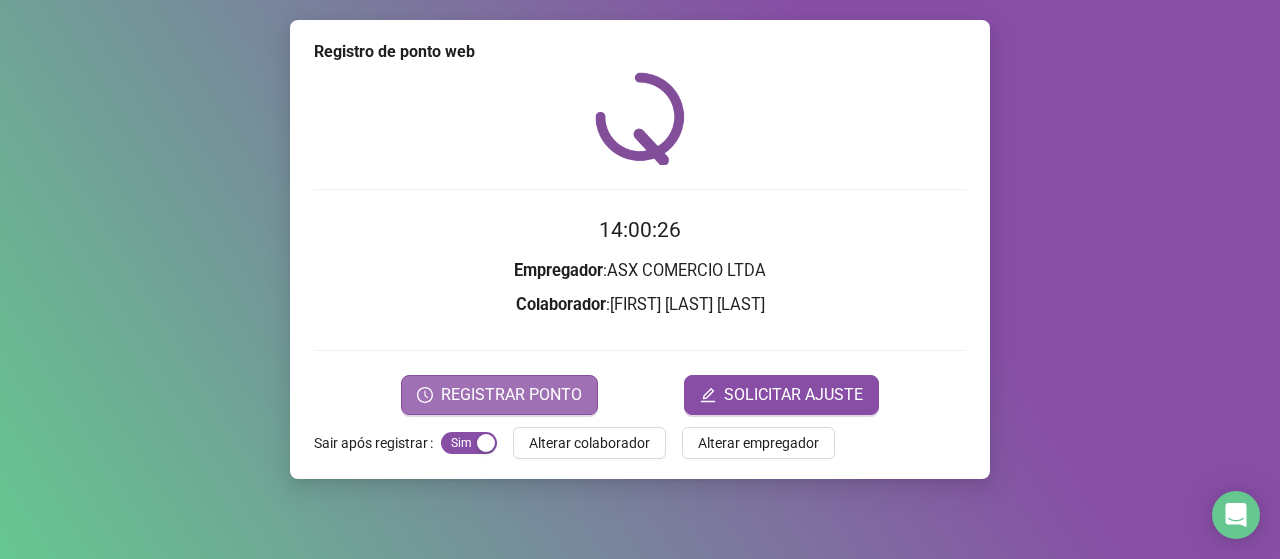 click on "REGISTRAR PONTO" at bounding box center [511, 395] 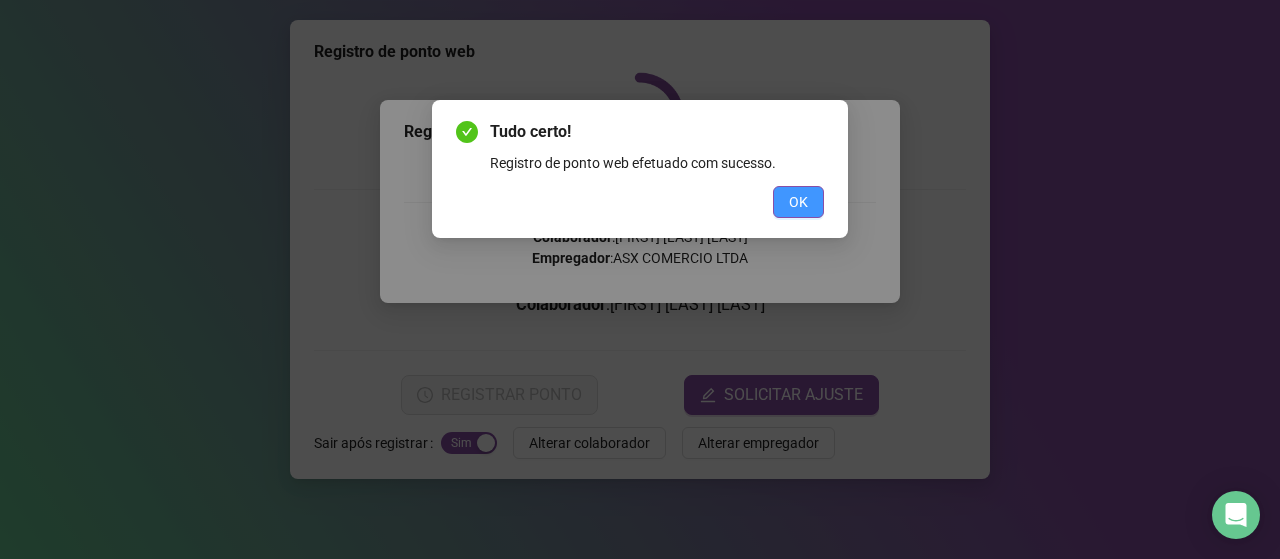 click on "OK" at bounding box center (798, 202) 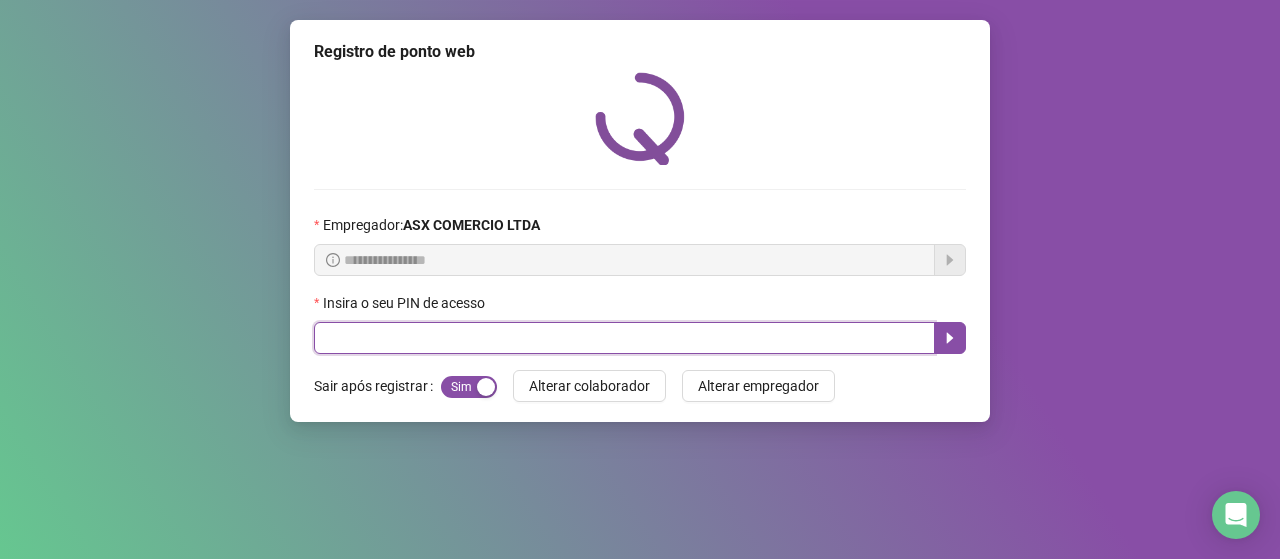 click at bounding box center [624, 338] 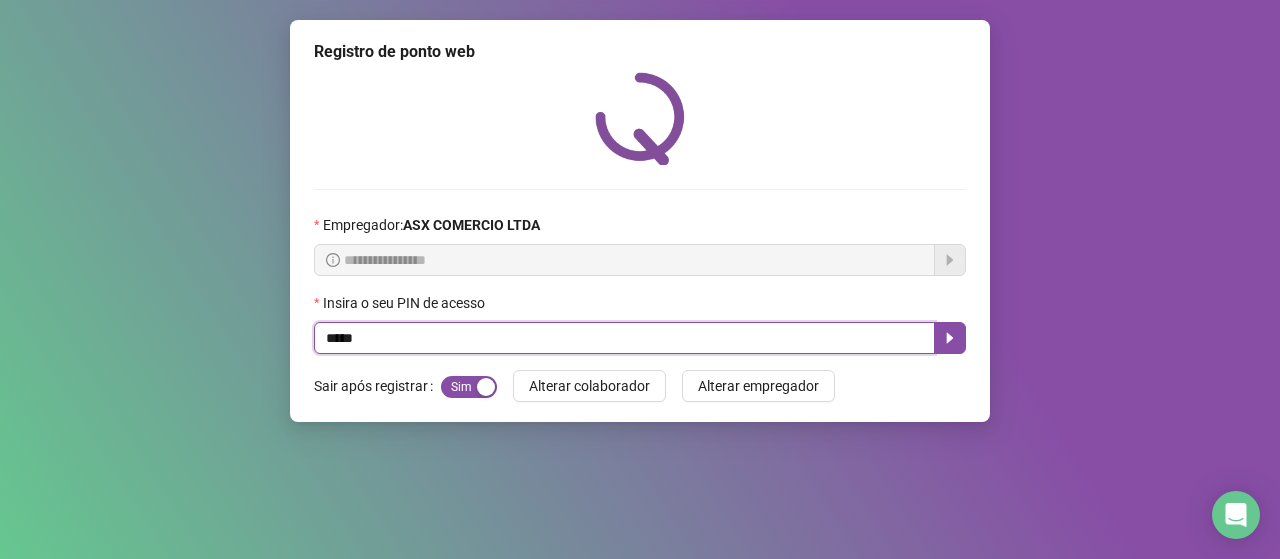 type on "*****" 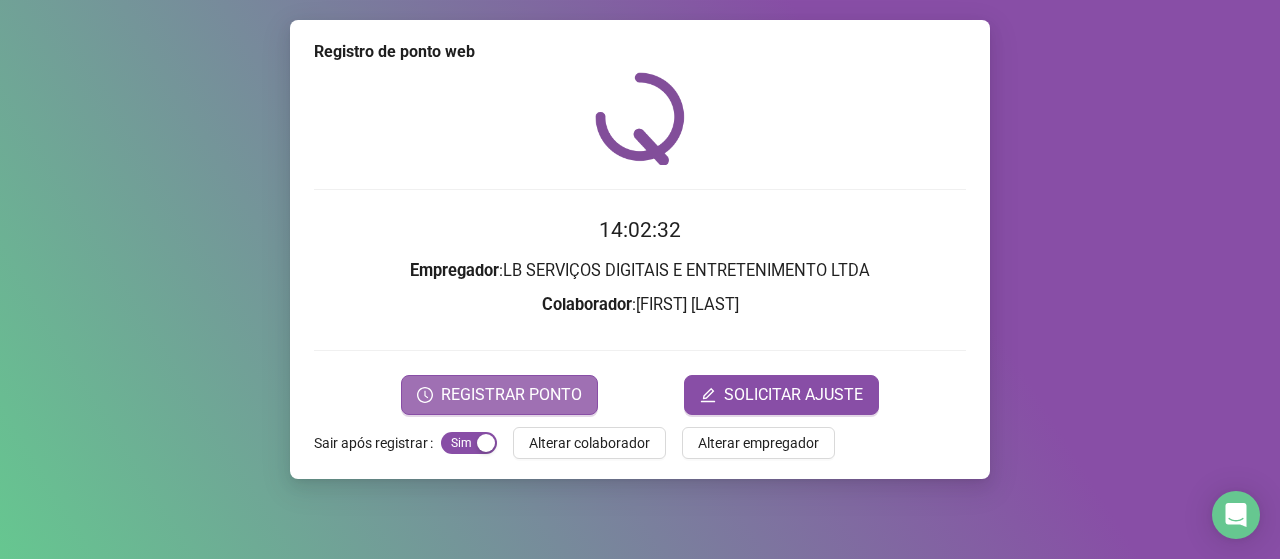 click on "REGISTRAR PONTO" at bounding box center [499, 395] 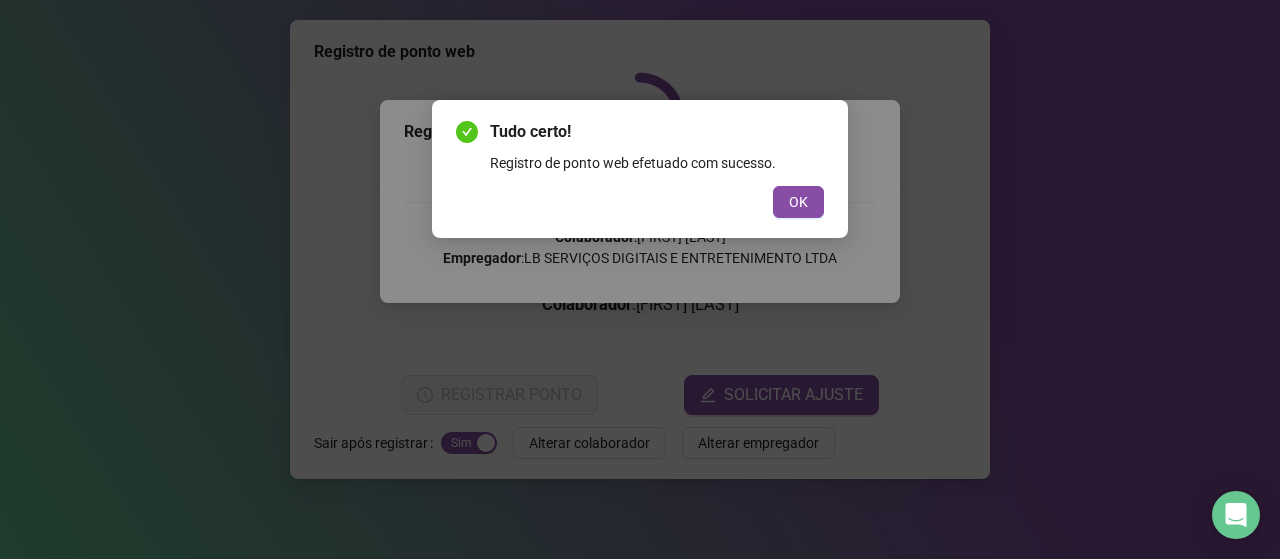 drag, startPoint x: 778, startPoint y: 202, endPoint x: 772, endPoint y: 236, distance: 34.525352 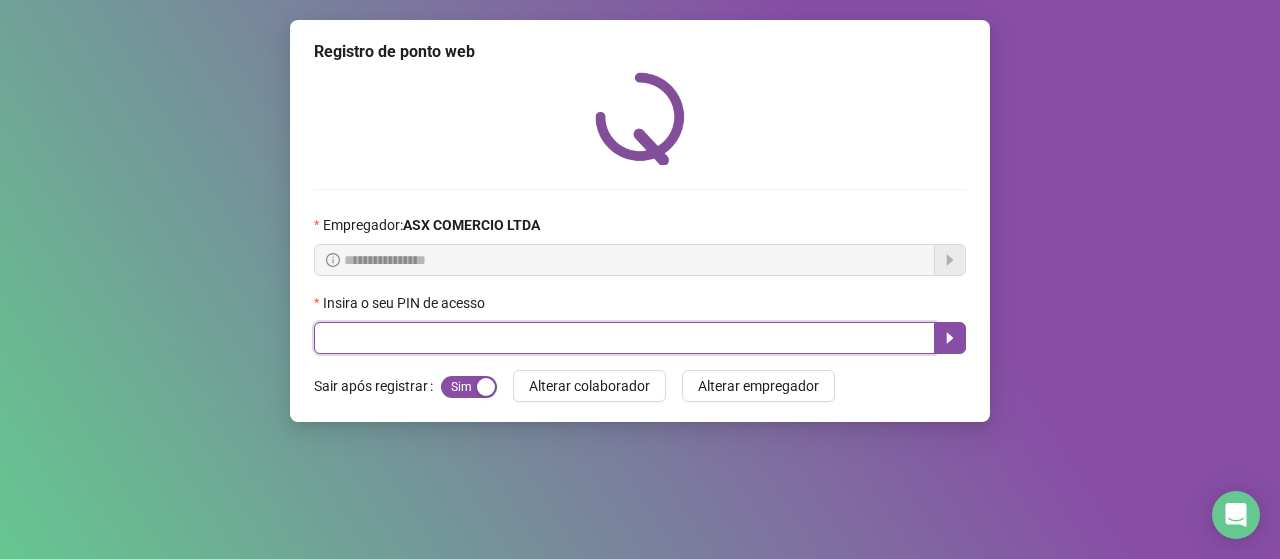 click at bounding box center [624, 338] 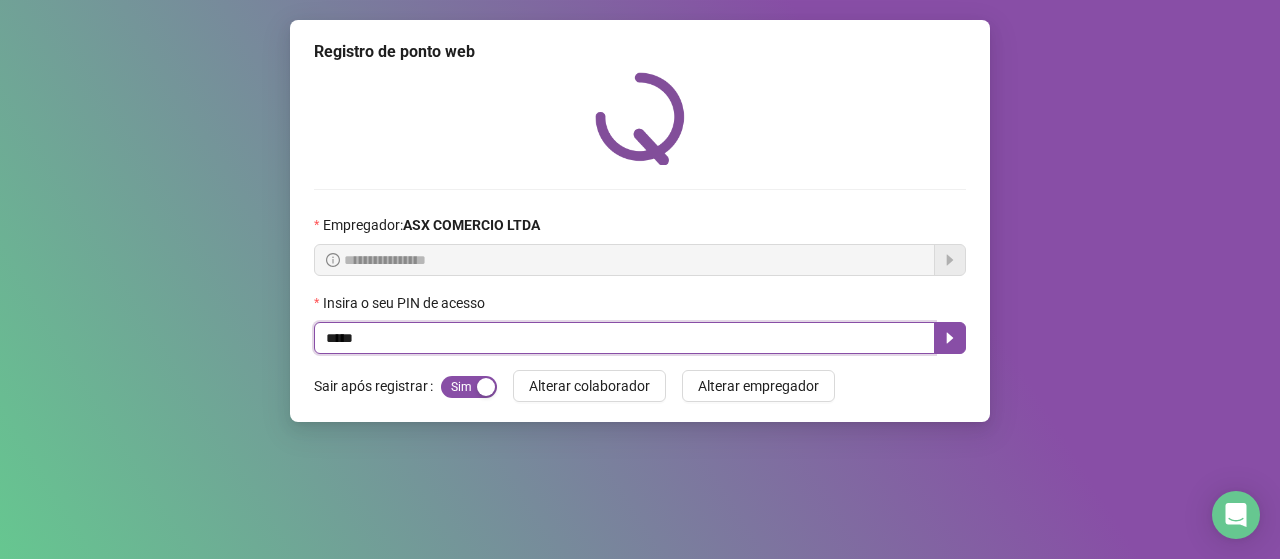 type on "*****" 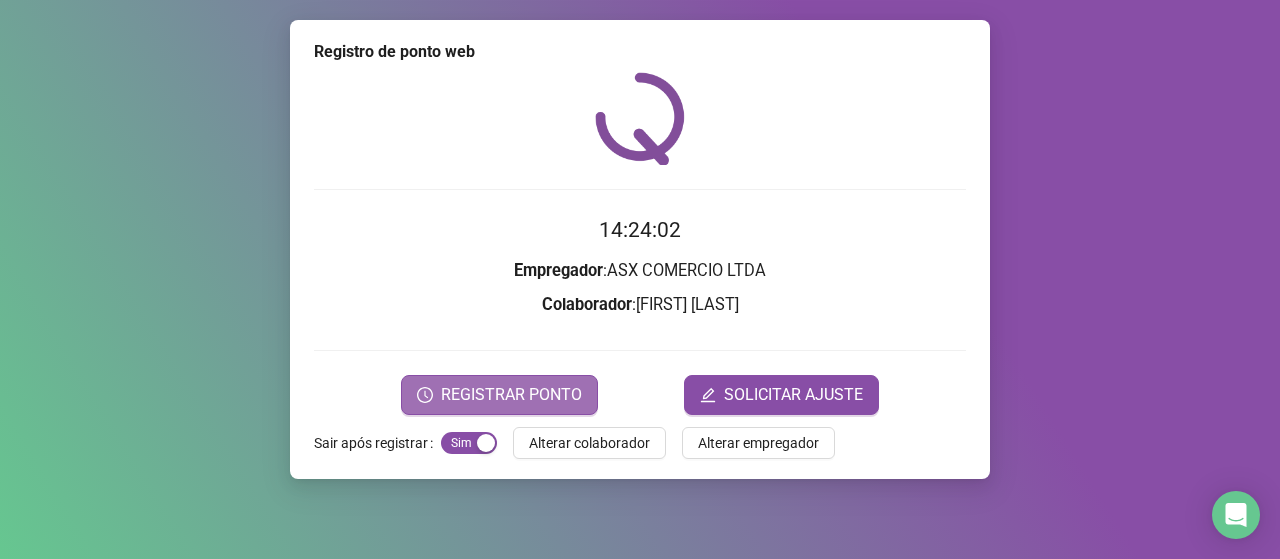 click on "REGISTRAR PONTO" at bounding box center [511, 395] 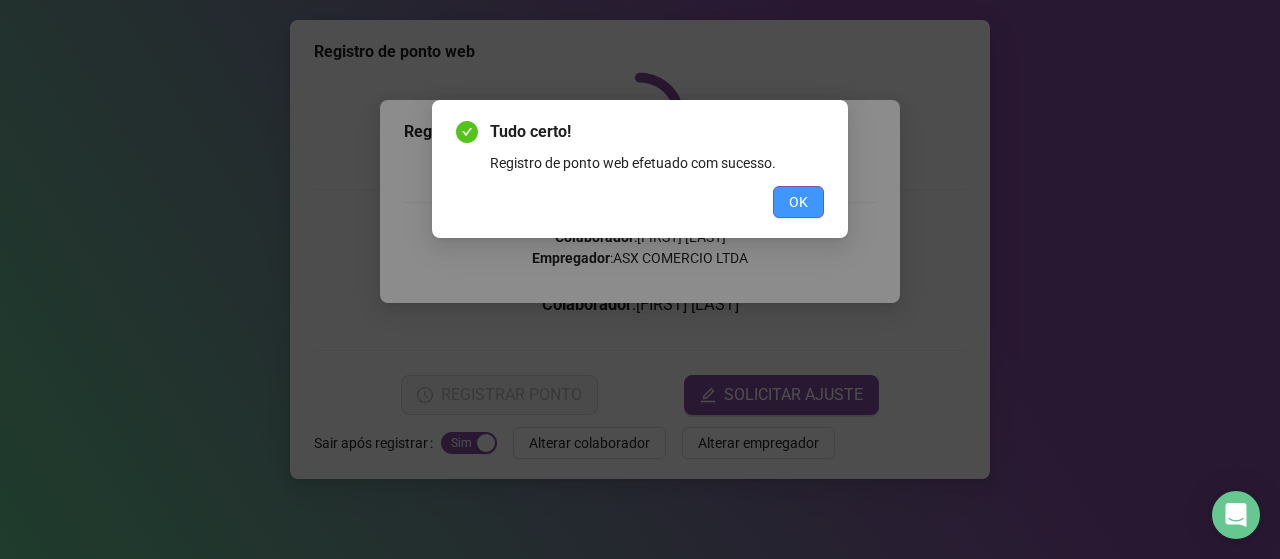 click on "OK" at bounding box center (798, 202) 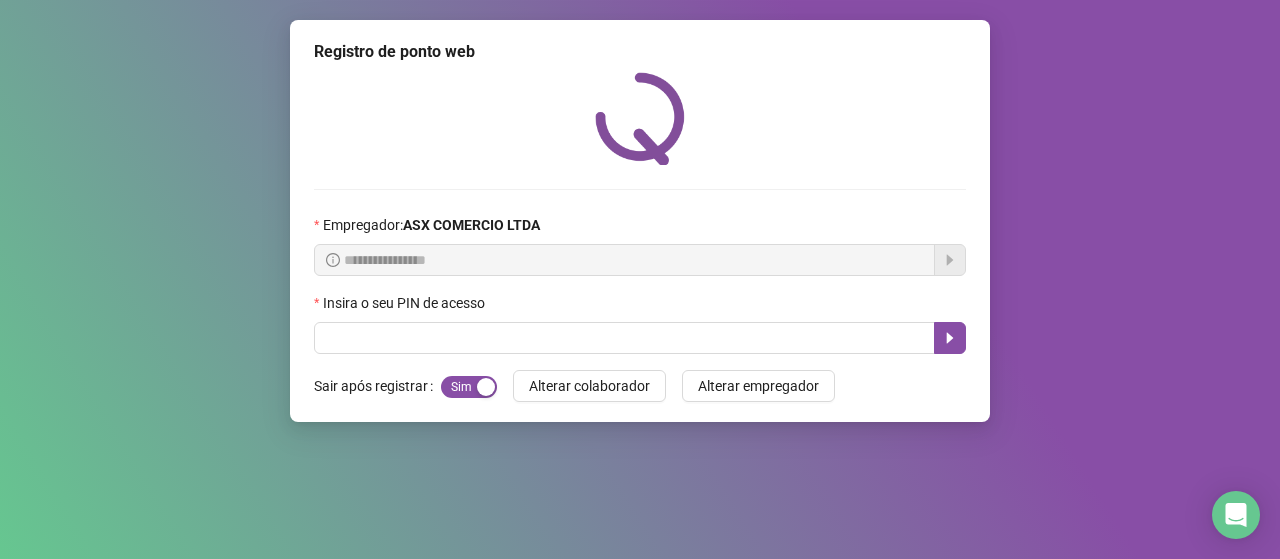click on "Insira o seu PIN de acesso" at bounding box center [406, 303] 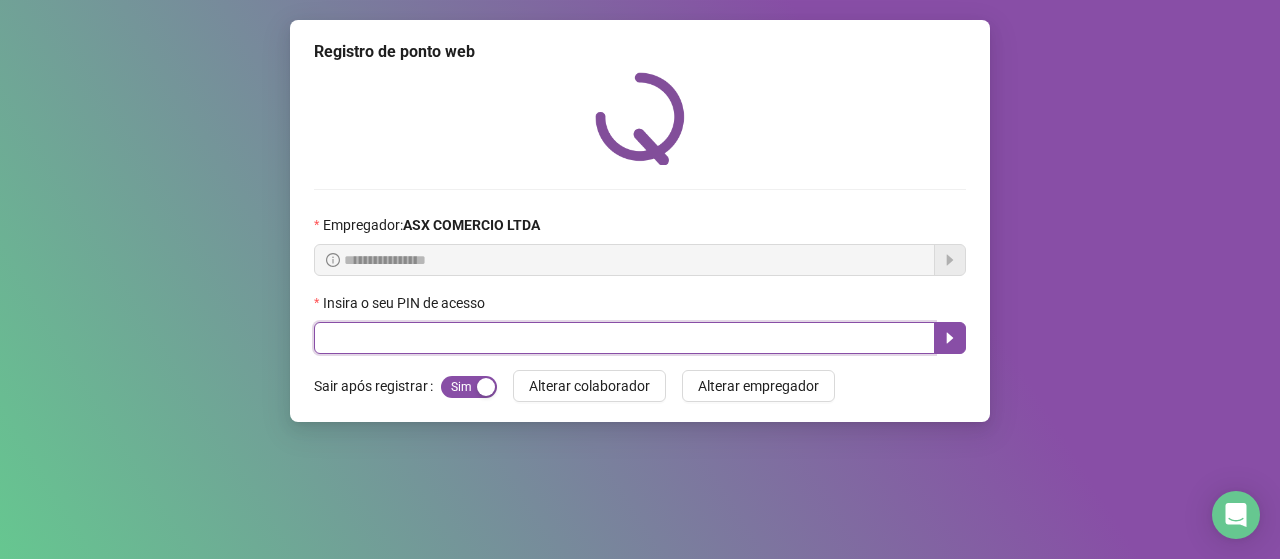 click at bounding box center [624, 338] 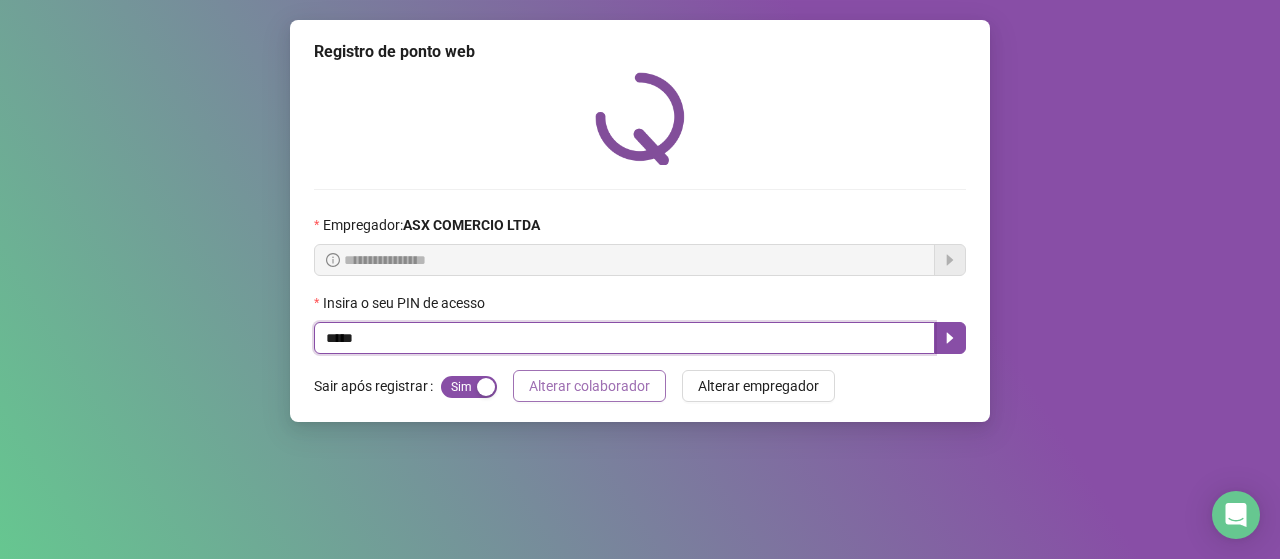 type on "*****" 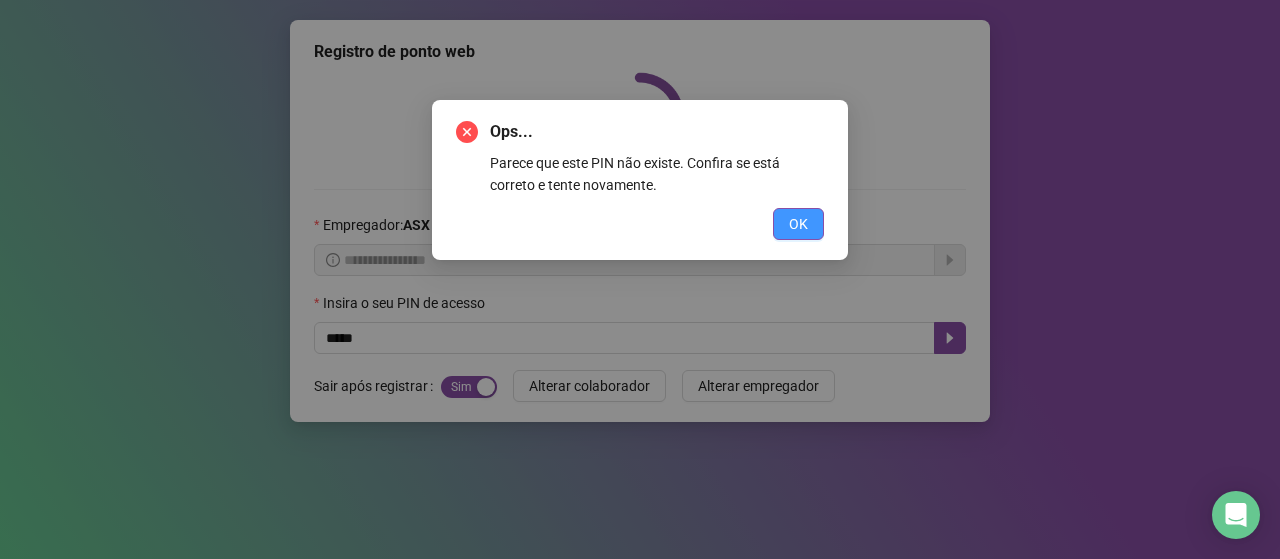 click on "OK" at bounding box center (798, 224) 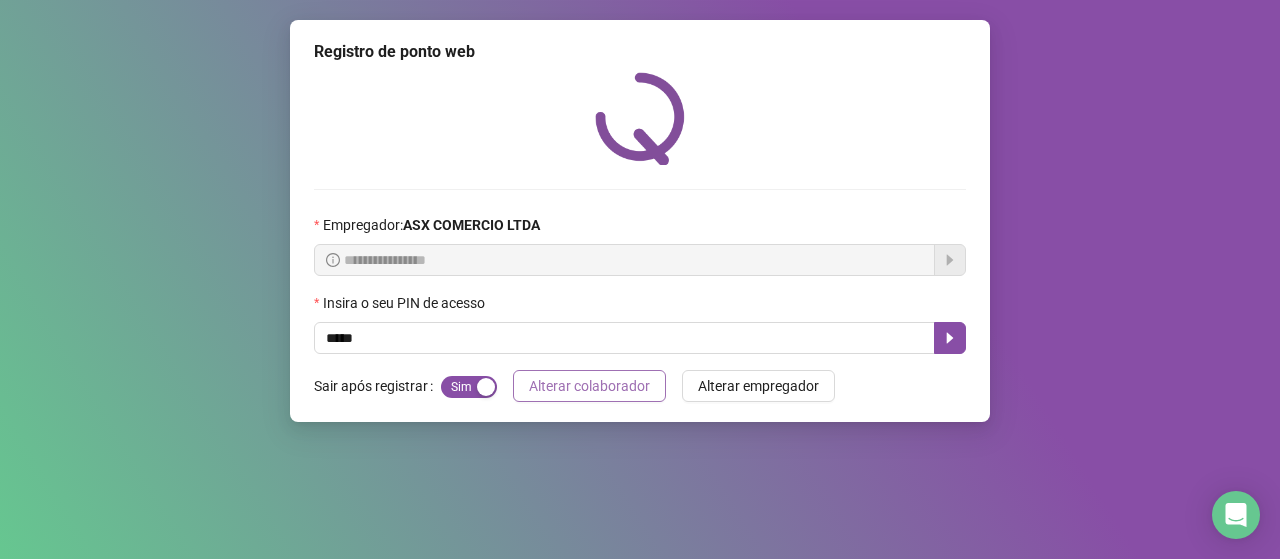 click on "Alterar colaborador" at bounding box center [589, 386] 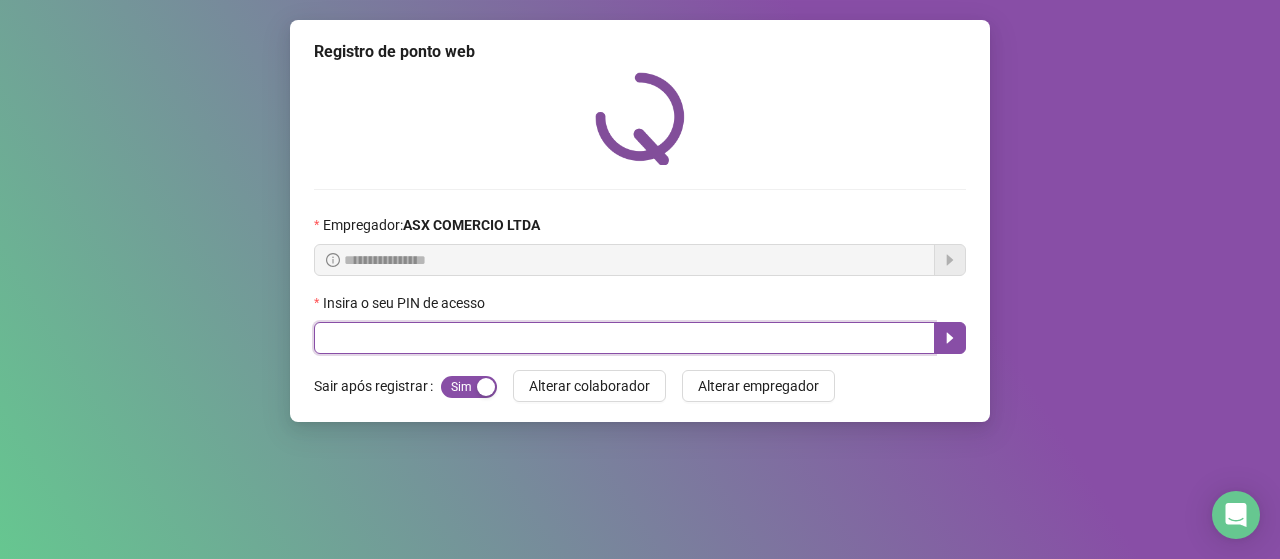 click at bounding box center (624, 338) 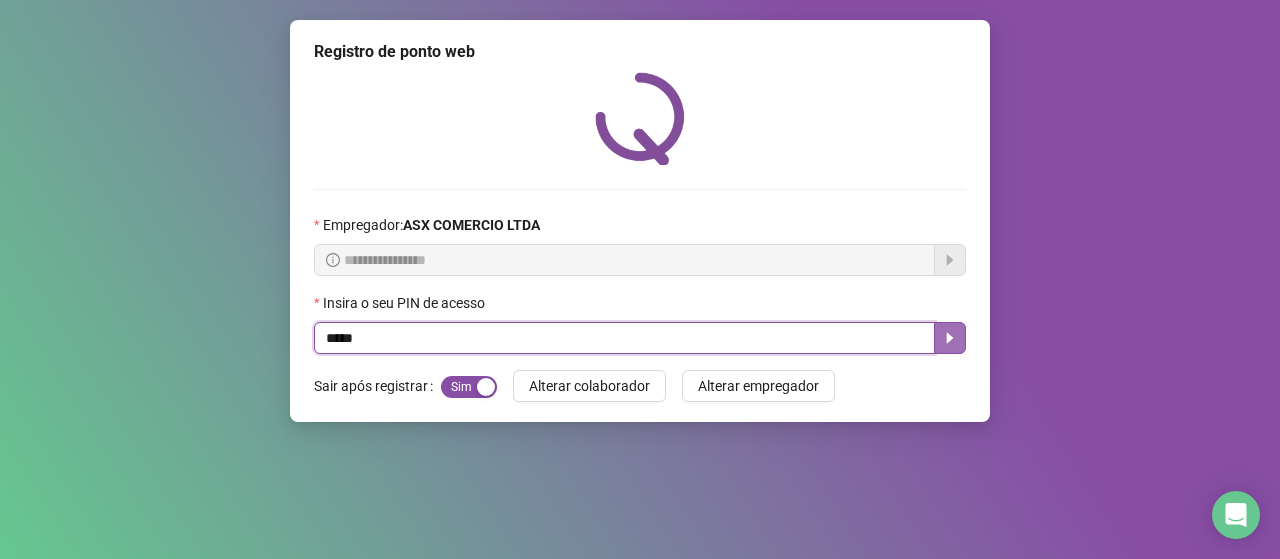 click 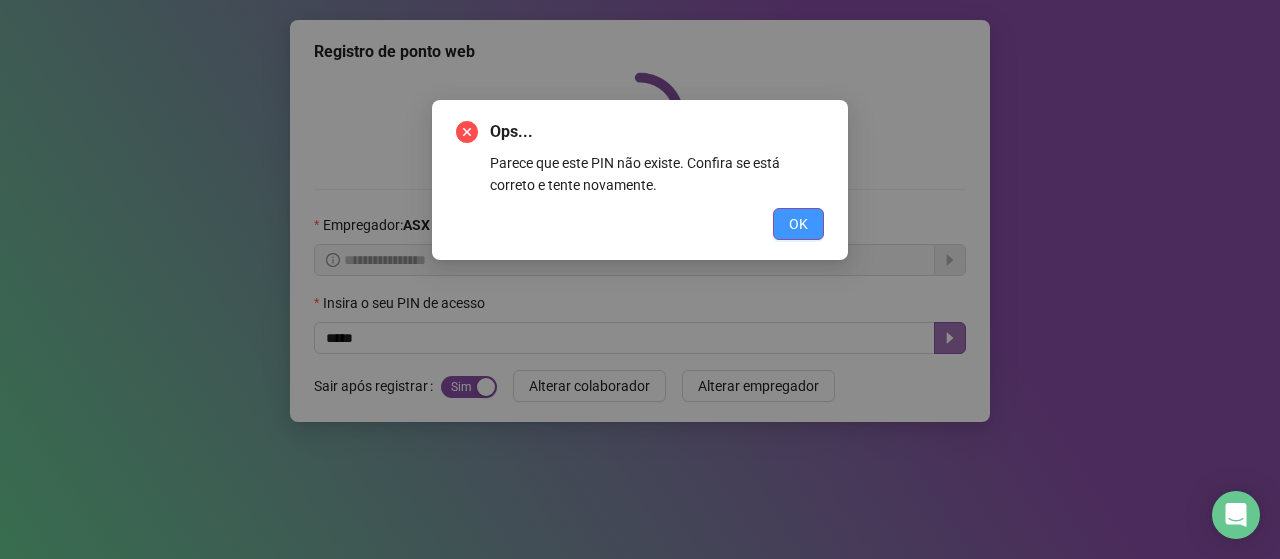 click on "OK" at bounding box center (798, 224) 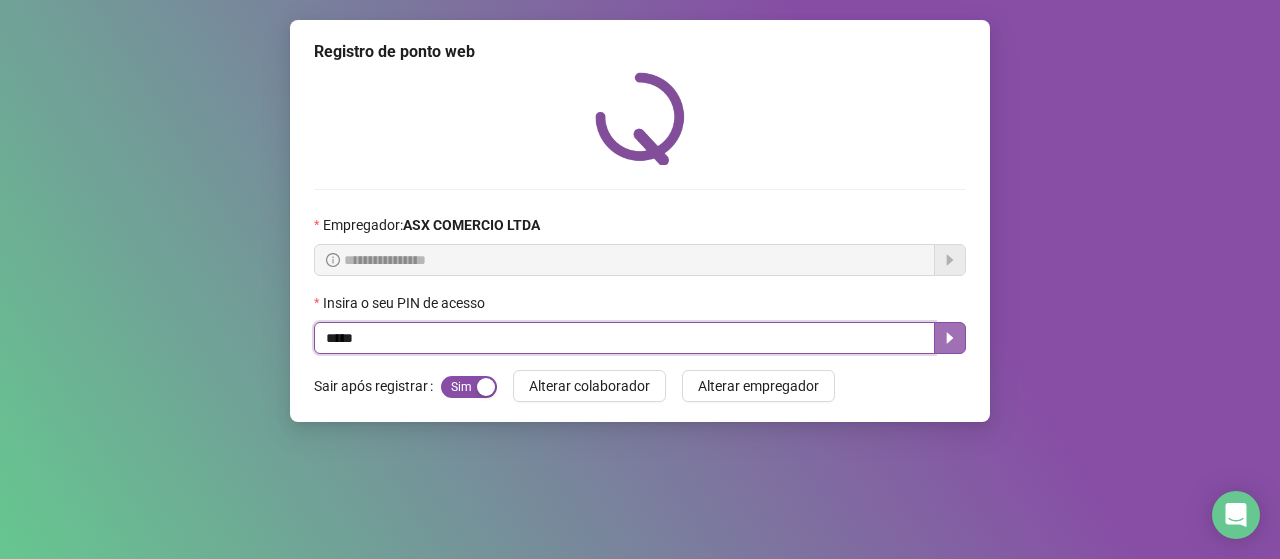 drag, startPoint x: 342, startPoint y: 339, endPoint x: 626, endPoint y: 340, distance: 284.00177 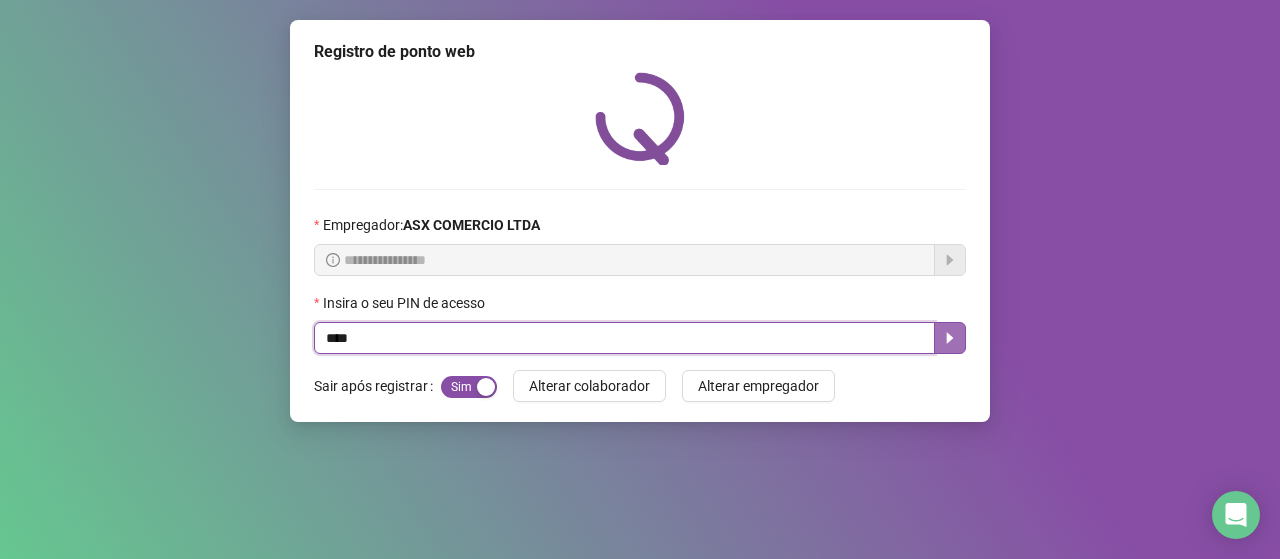type on "*****" 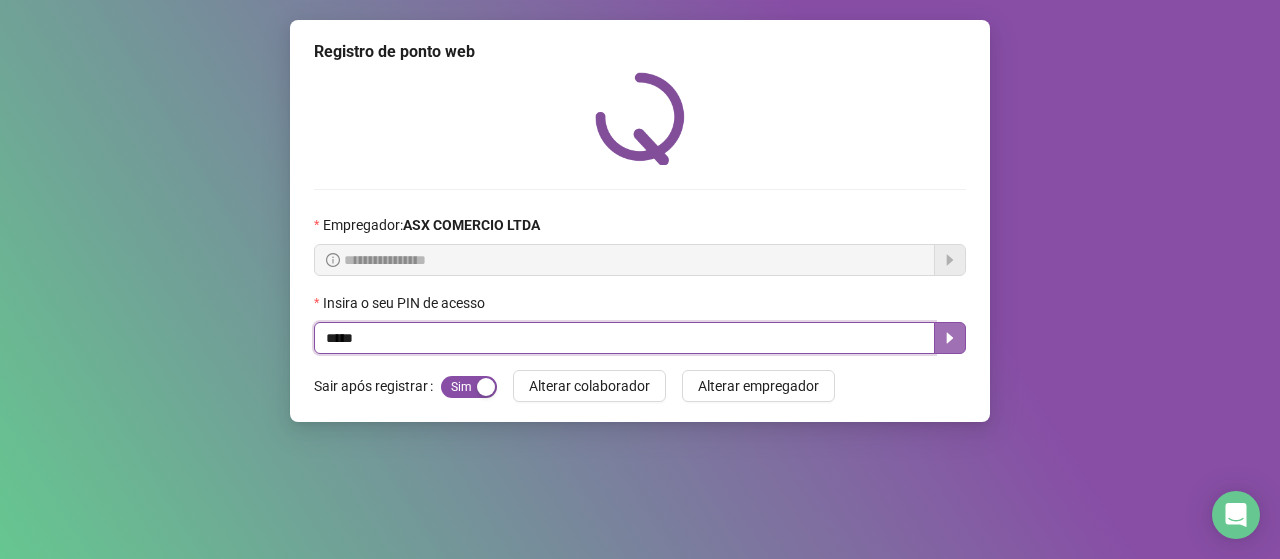click 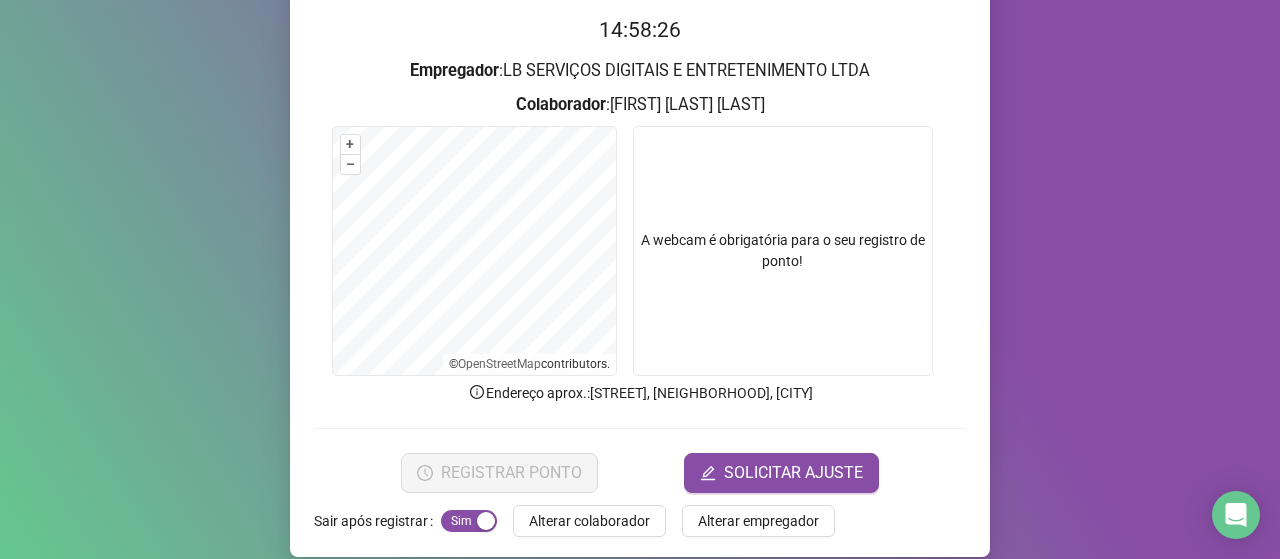scroll, scrollTop: 222, scrollLeft: 0, axis: vertical 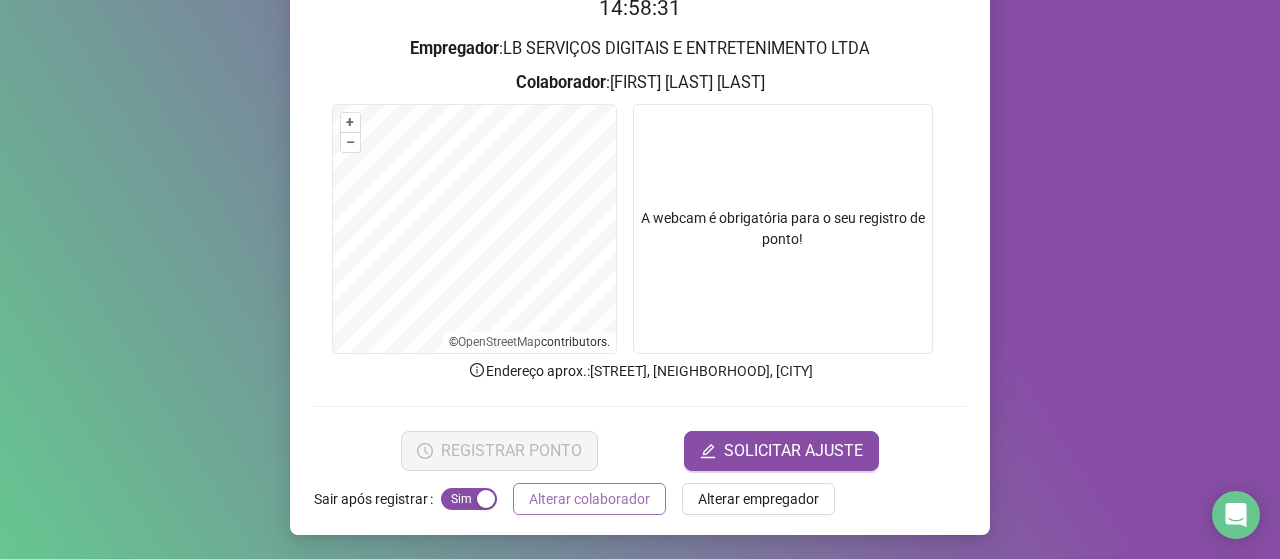 click on "Alterar colaborador" at bounding box center (589, 499) 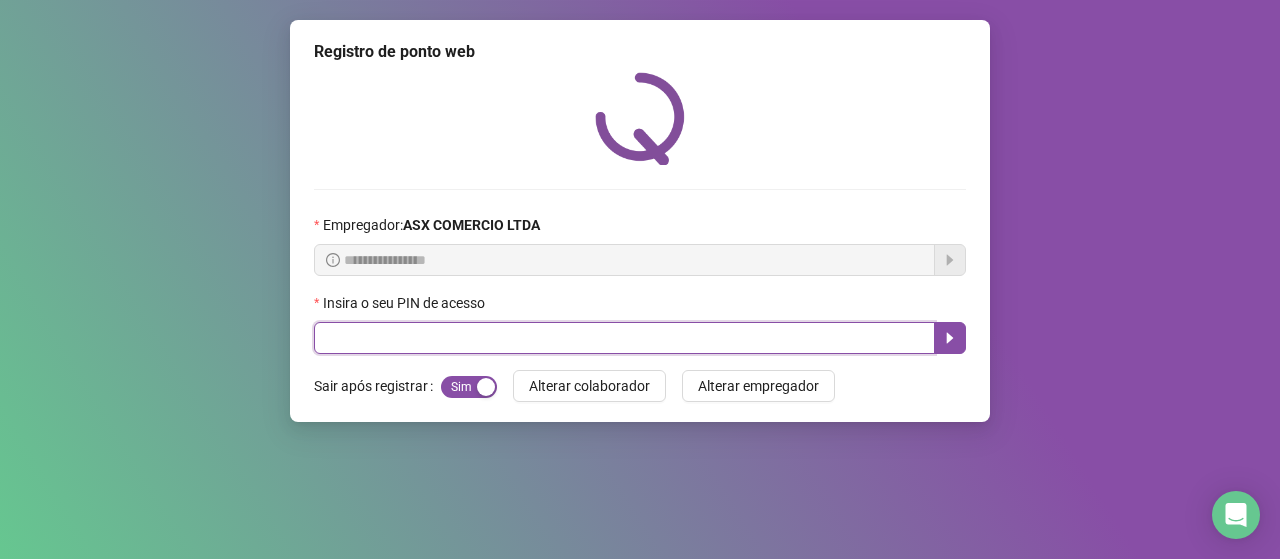 click at bounding box center (624, 338) 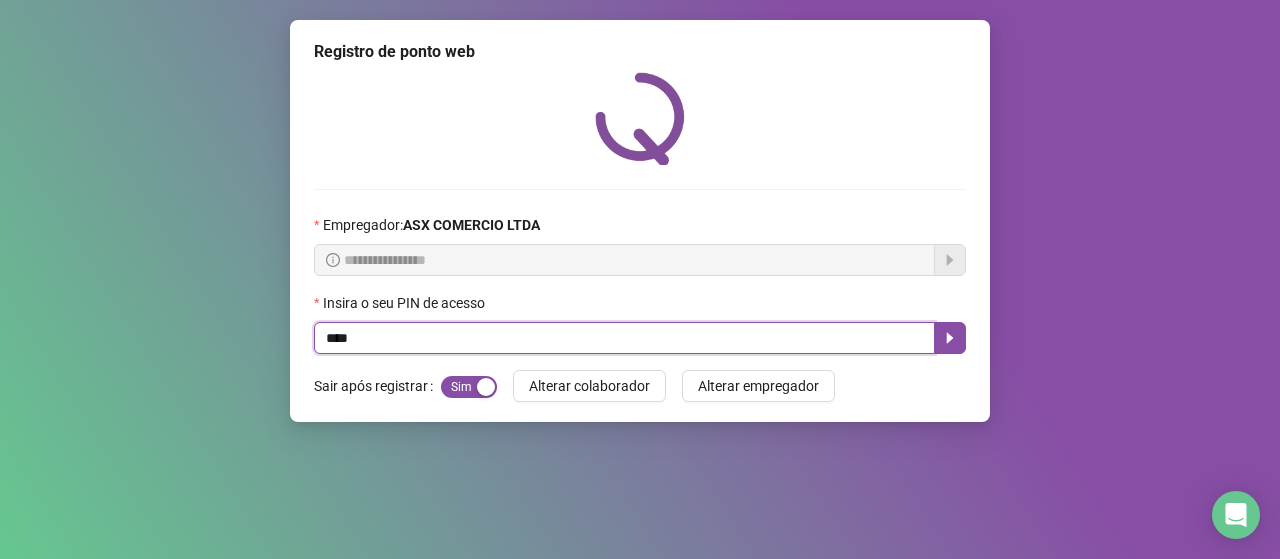 type on "*****" 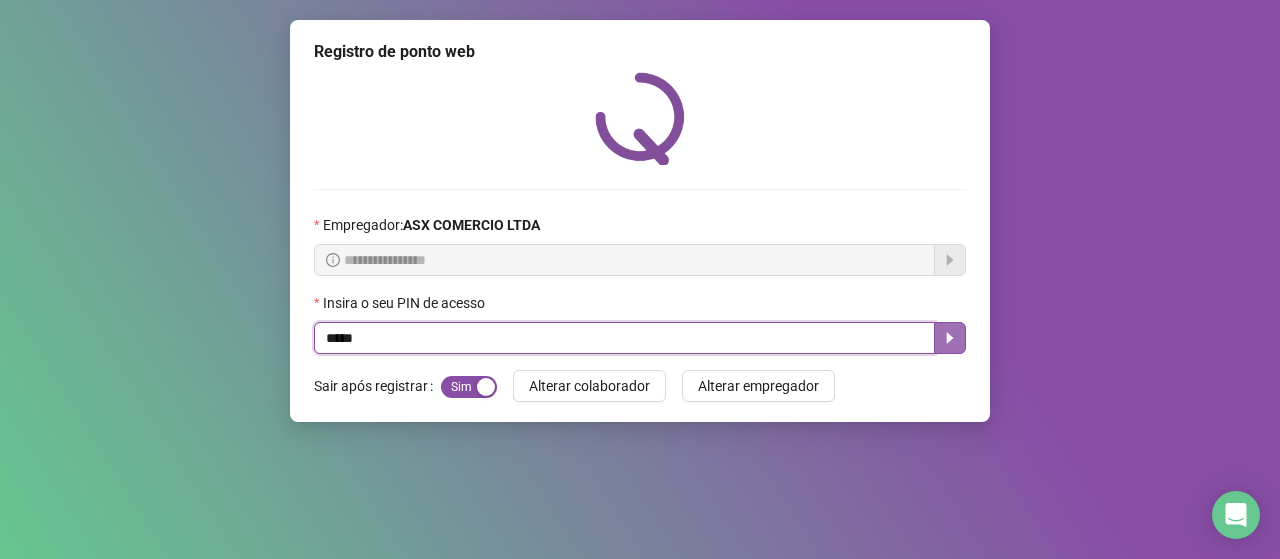 click 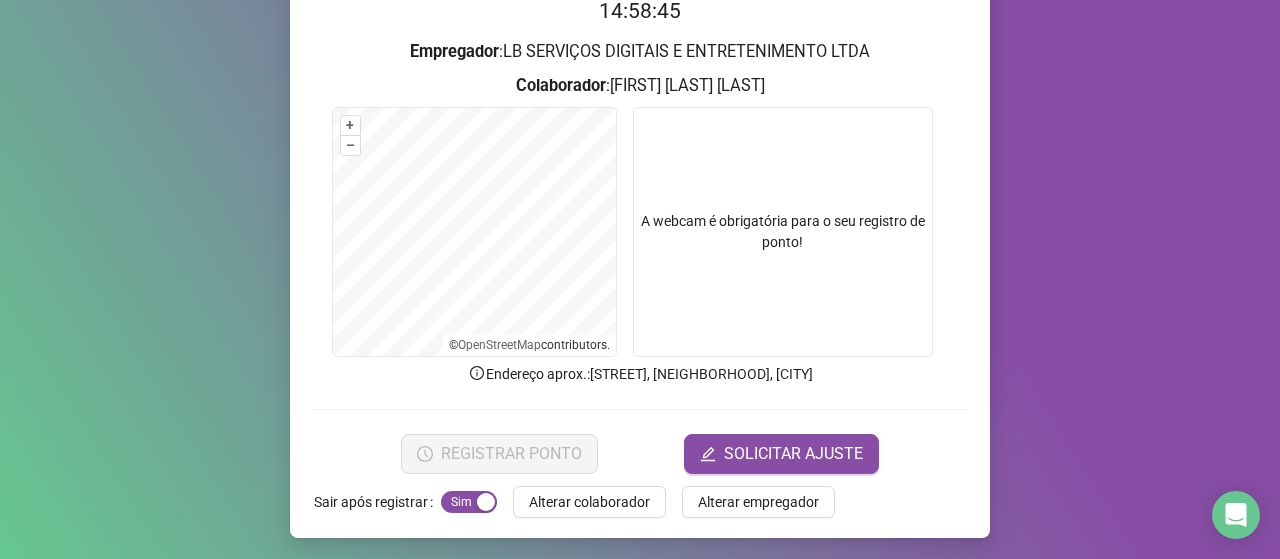 scroll, scrollTop: 222, scrollLeft: 0, axis: vertical 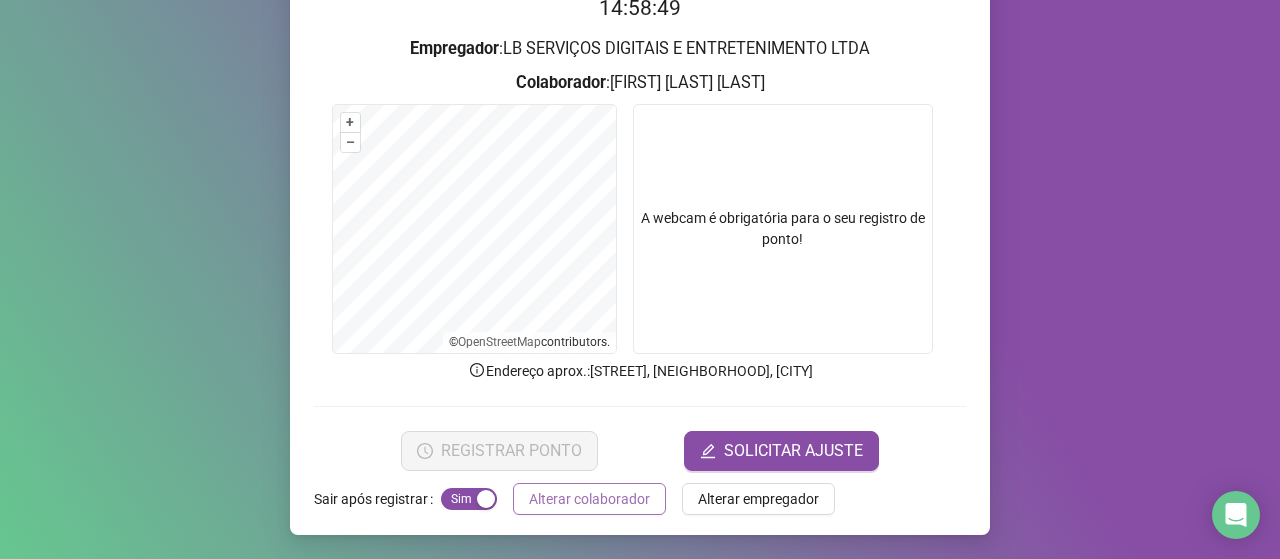 click on "Alterar colaborador" at bounding box center (589, 499) 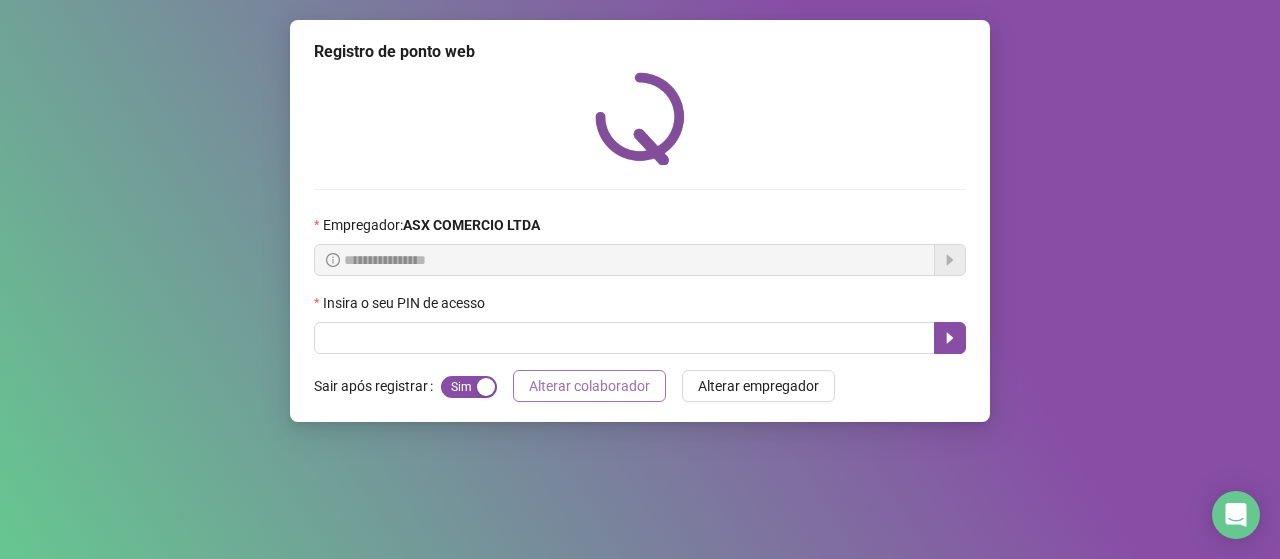 scroll, scrollTop: 0, scrollLeft: 0, axis: both 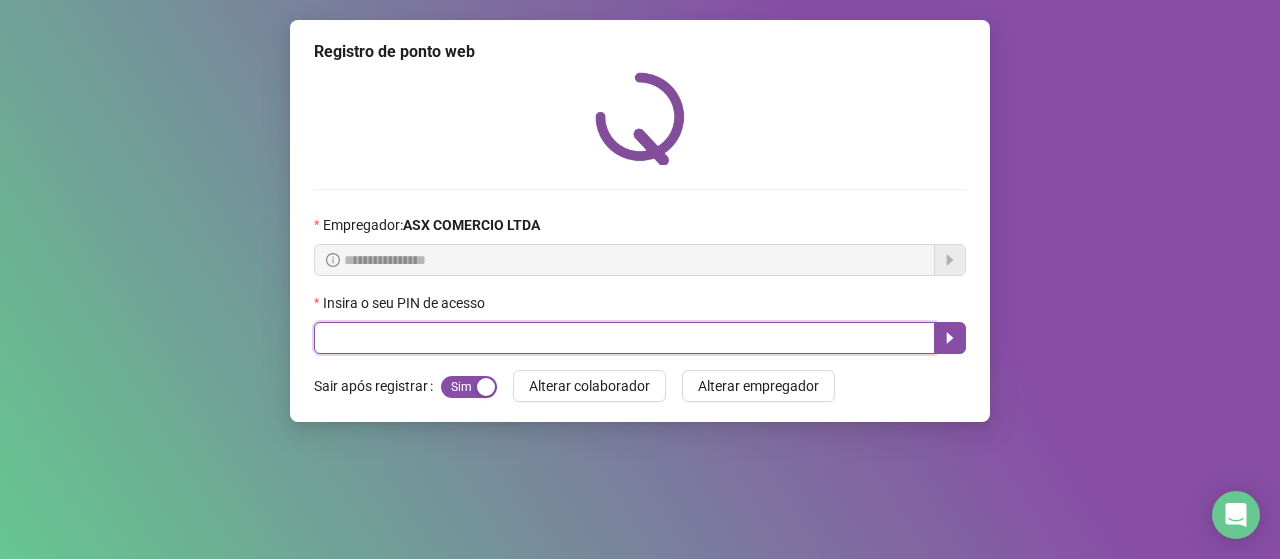click at bounding box center (624, 338) 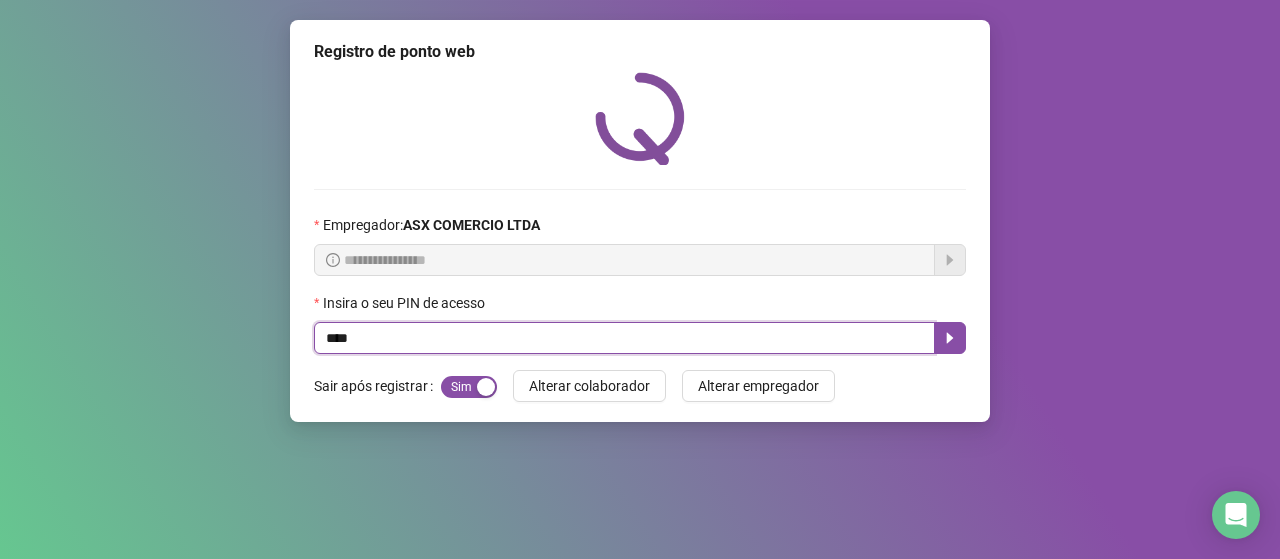 type on "*****" 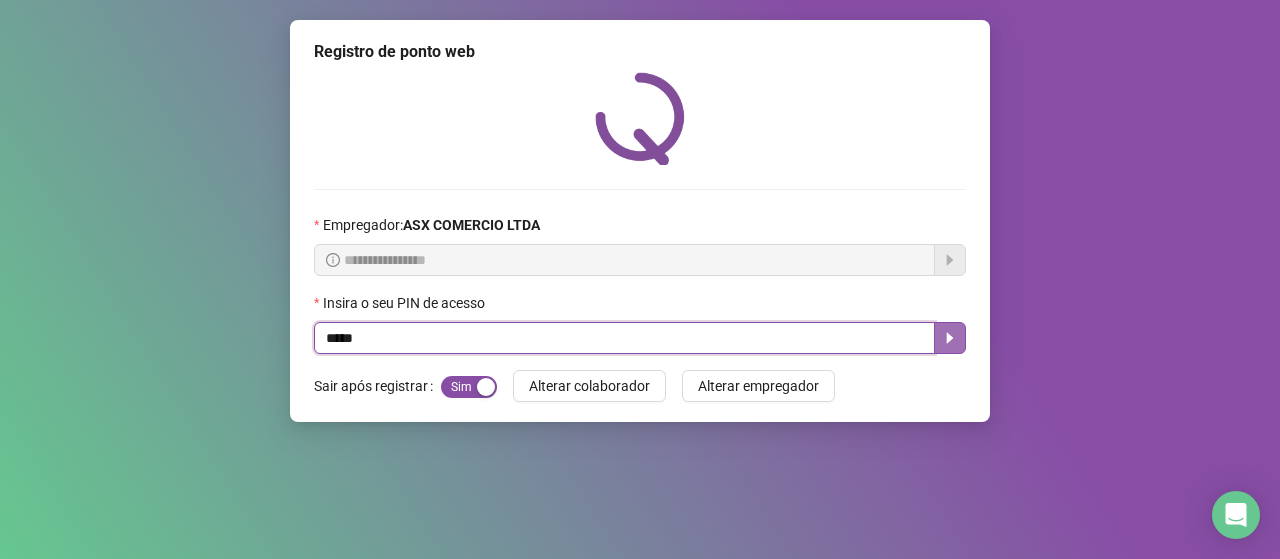 click 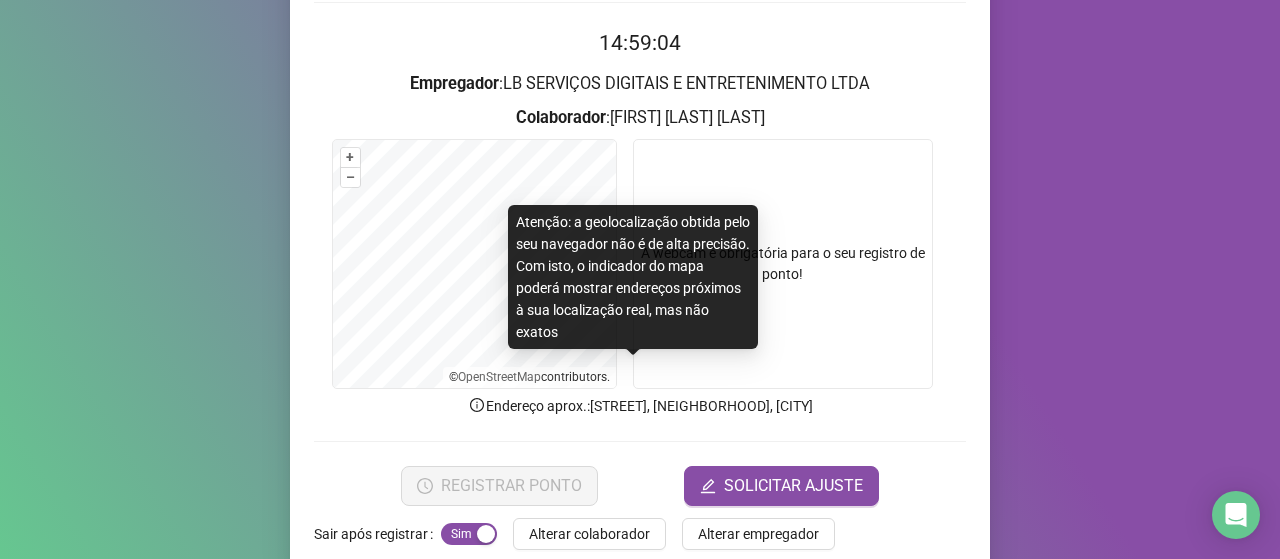 scroll, scrollTop: 222, scrollLeft: 0, axis: vertical 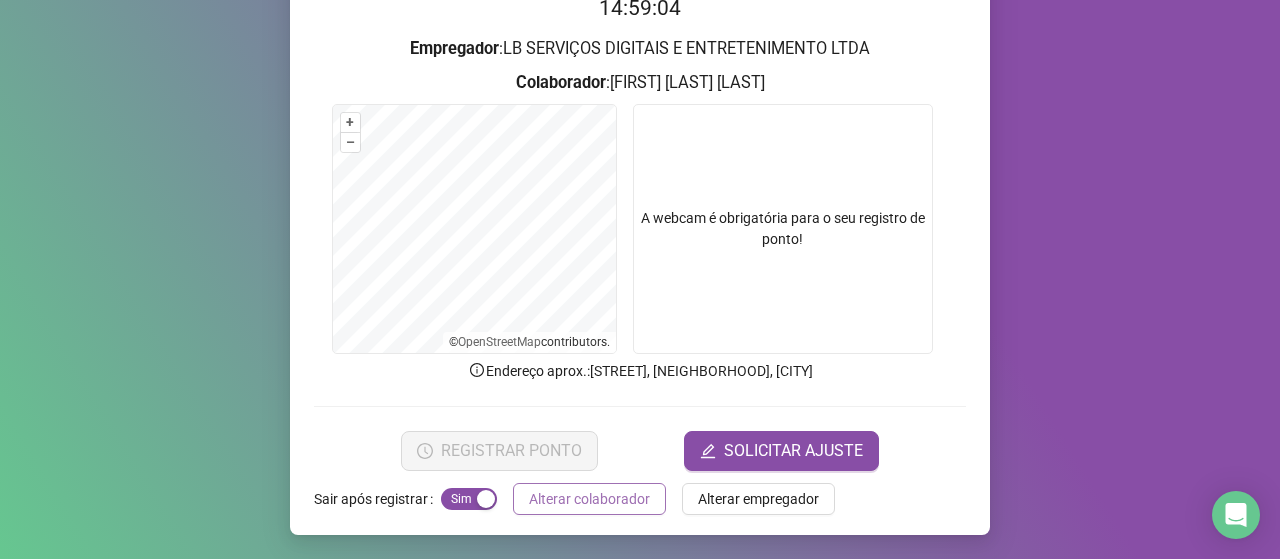 click on "Alterar colaborador" at bounding box center [589, 499] 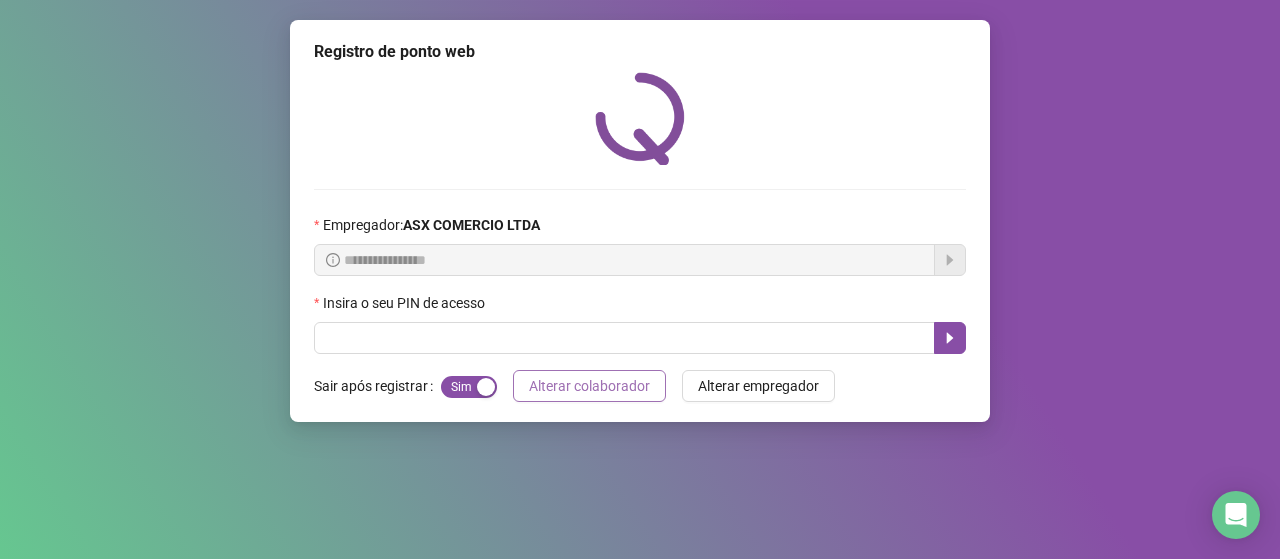 scroll, scrollTop: 0, scrollLeft: 0, axis: both 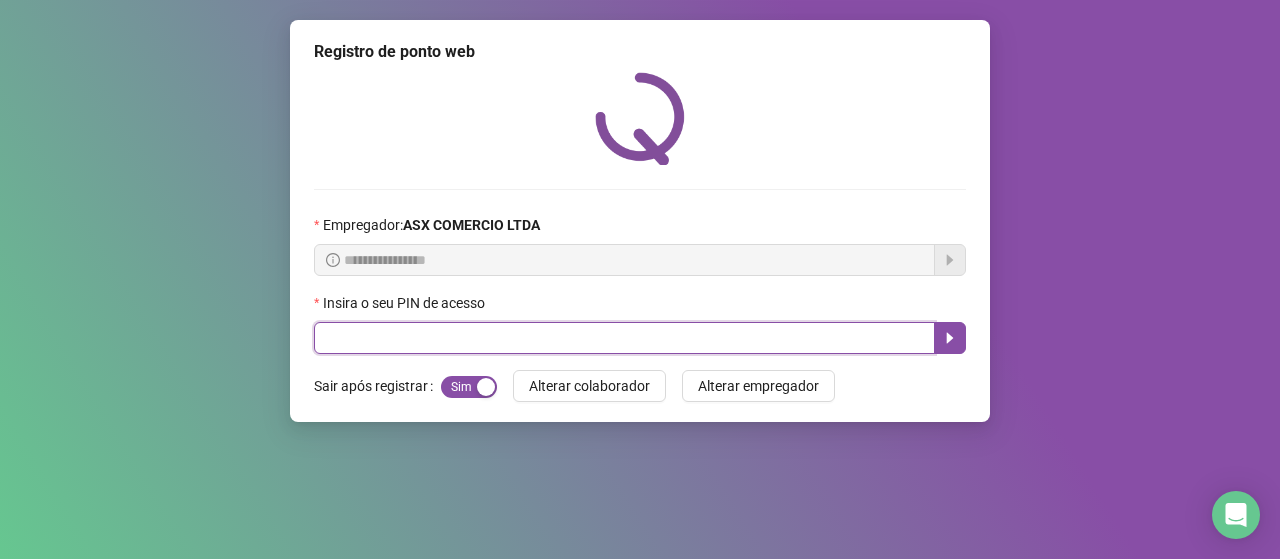 click at bounding box center (624, 338) 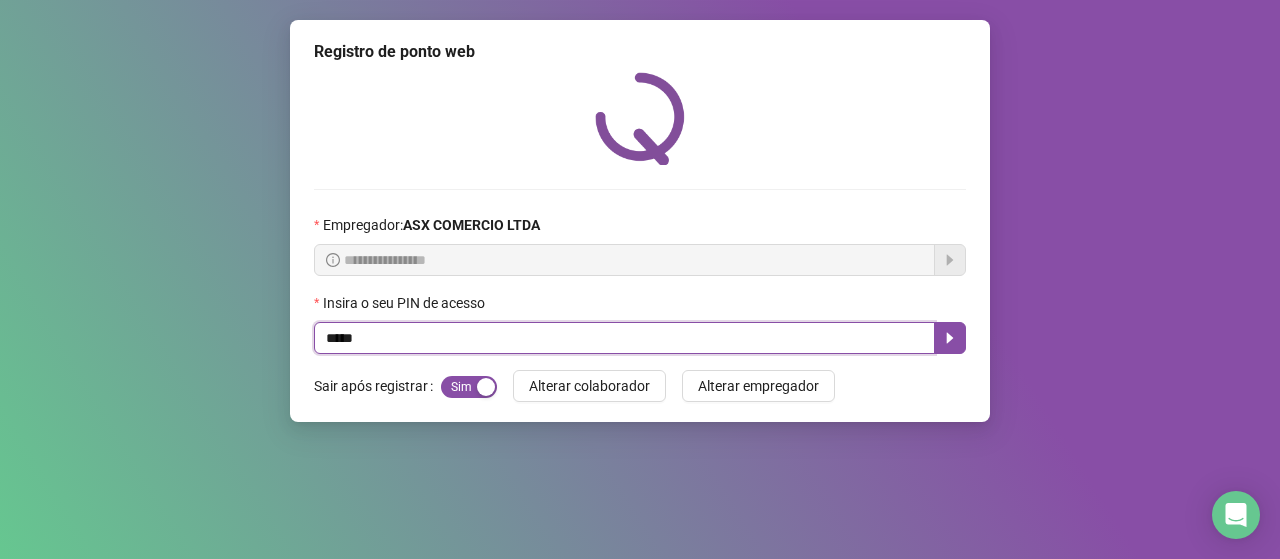 type on "*****" 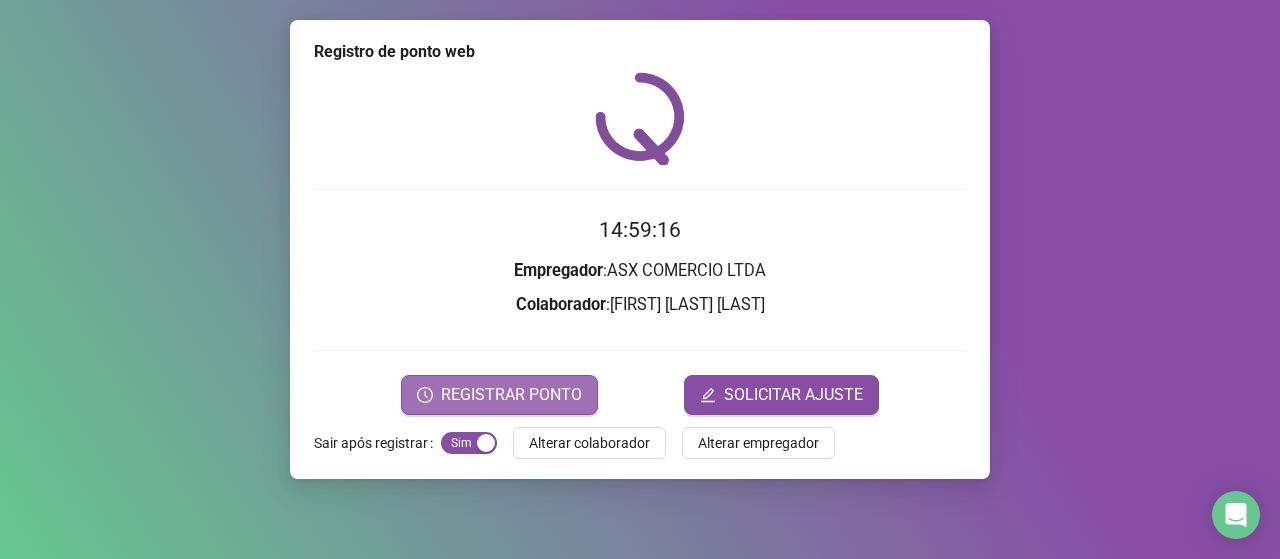 click on "REGISTRAR PONTO" at bounding box center [511, 395] 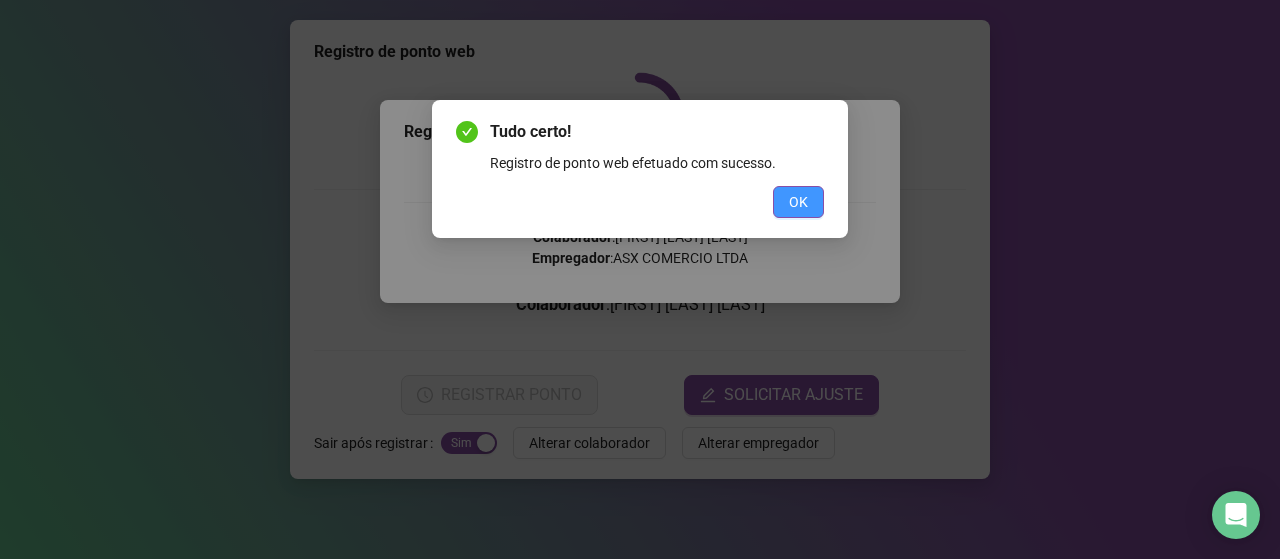 click on "OK" at bounding box center [798, 202] 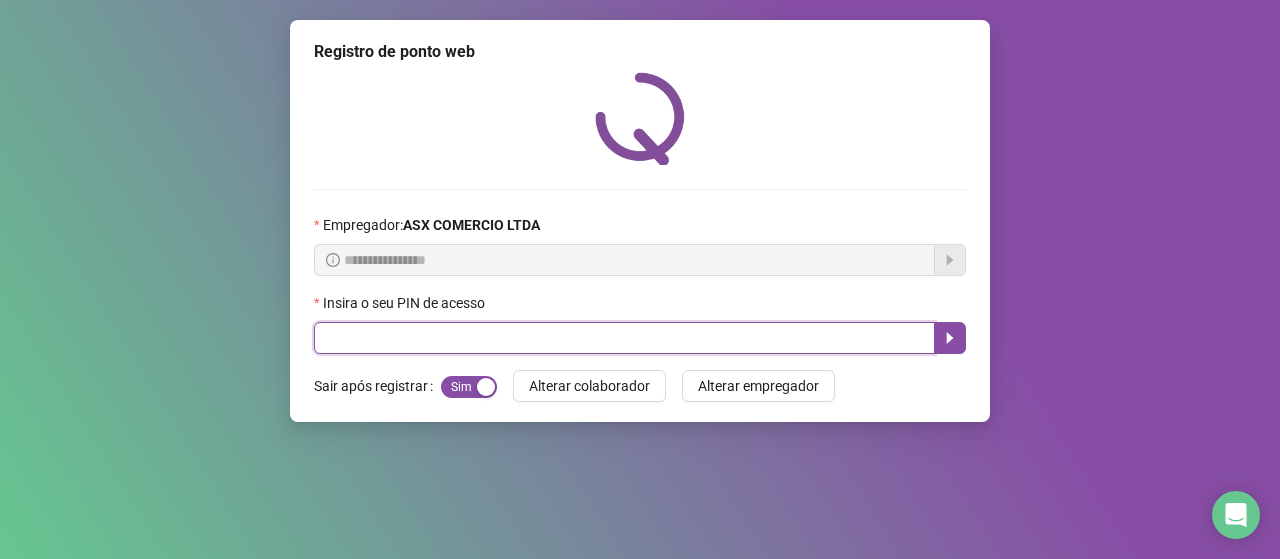 click at bounding box center (624, 338) 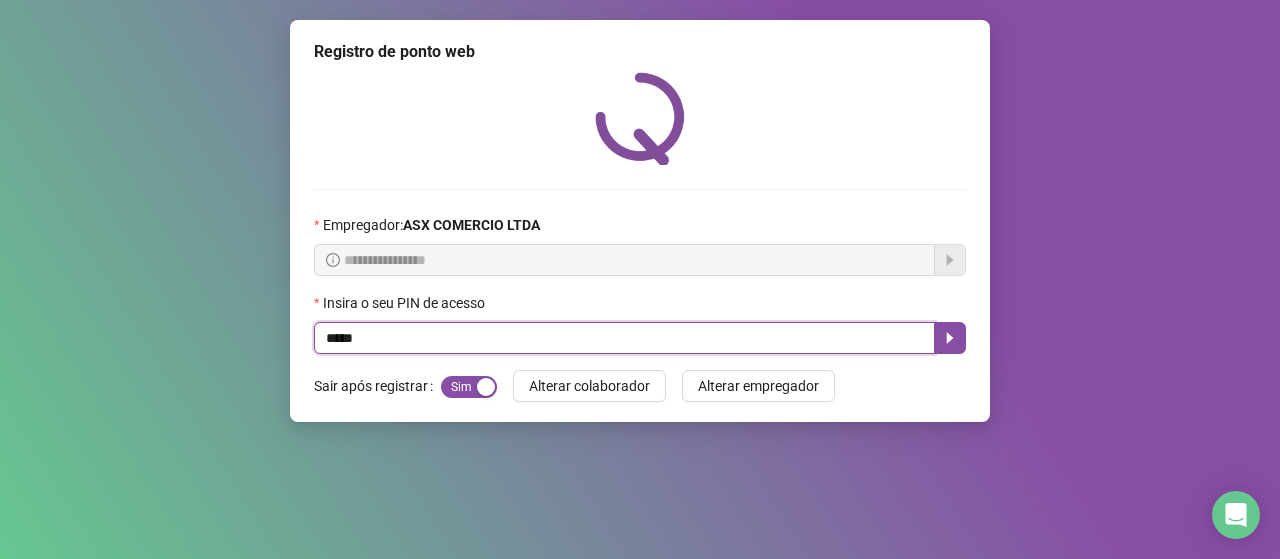 type on "*****" 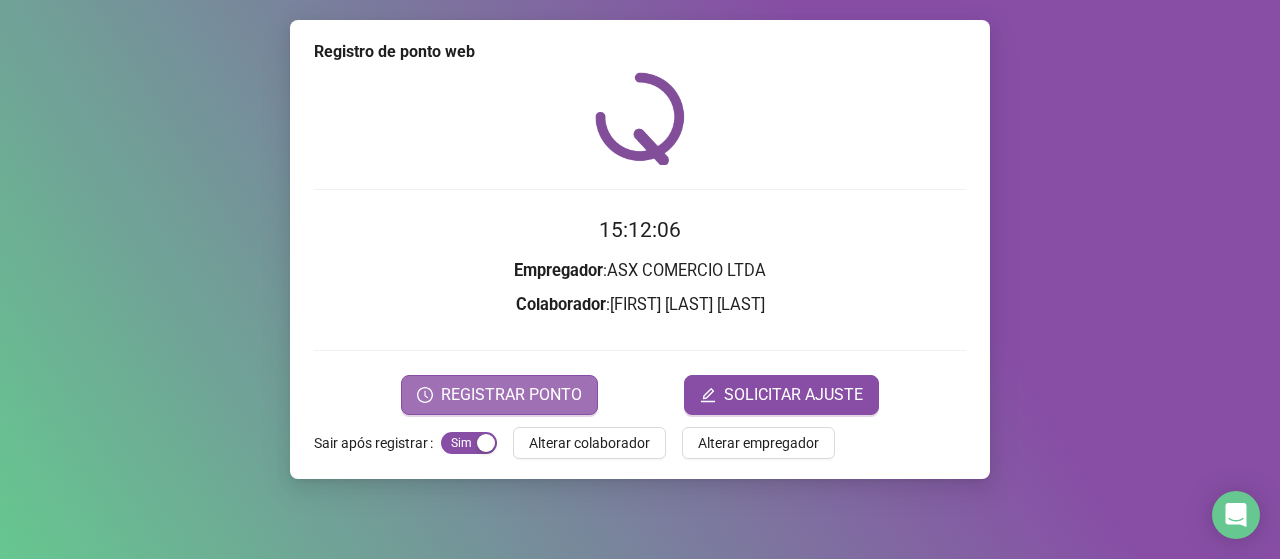 click on "REGISTRAR PONTO" at bounding box center (499, 395) 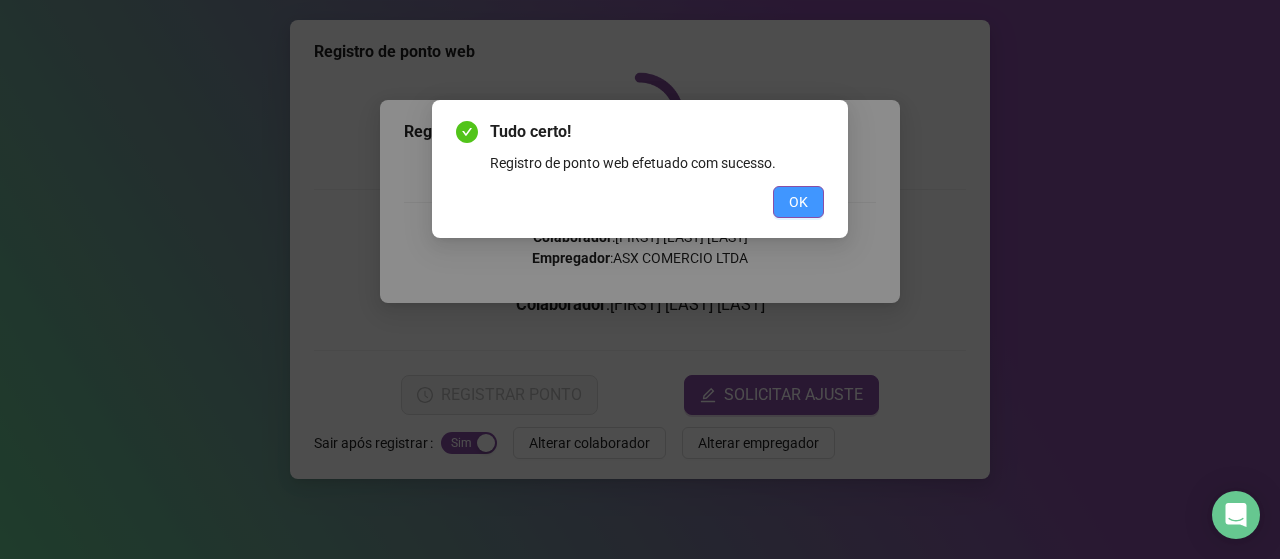 click on "OK" at bounding box center (798, 202) 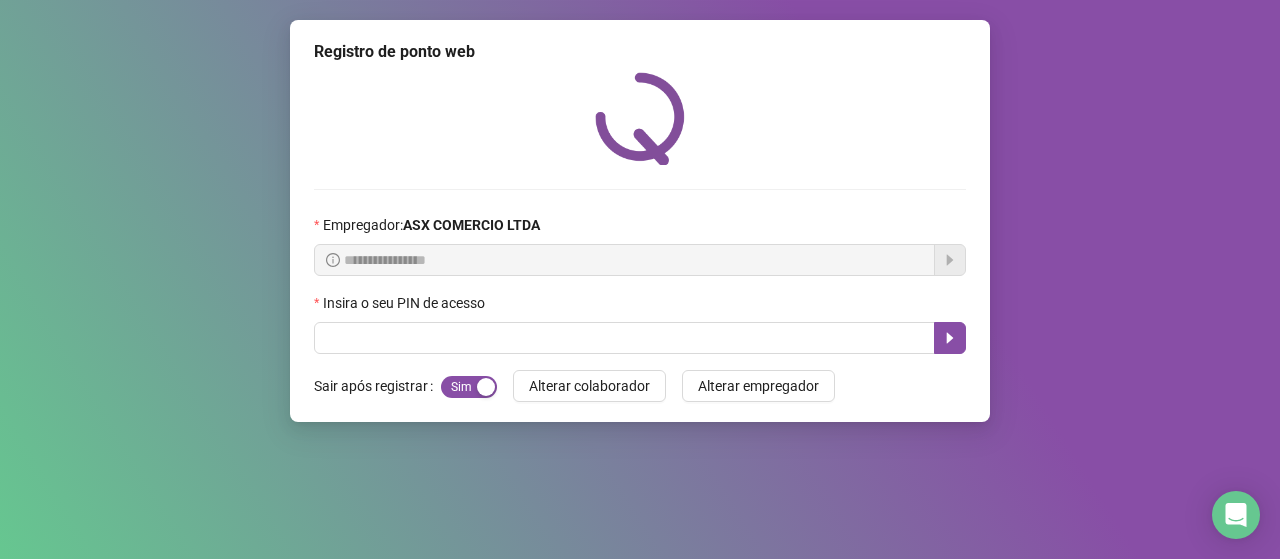 click on "**********" at bounding box center [640, 279] 